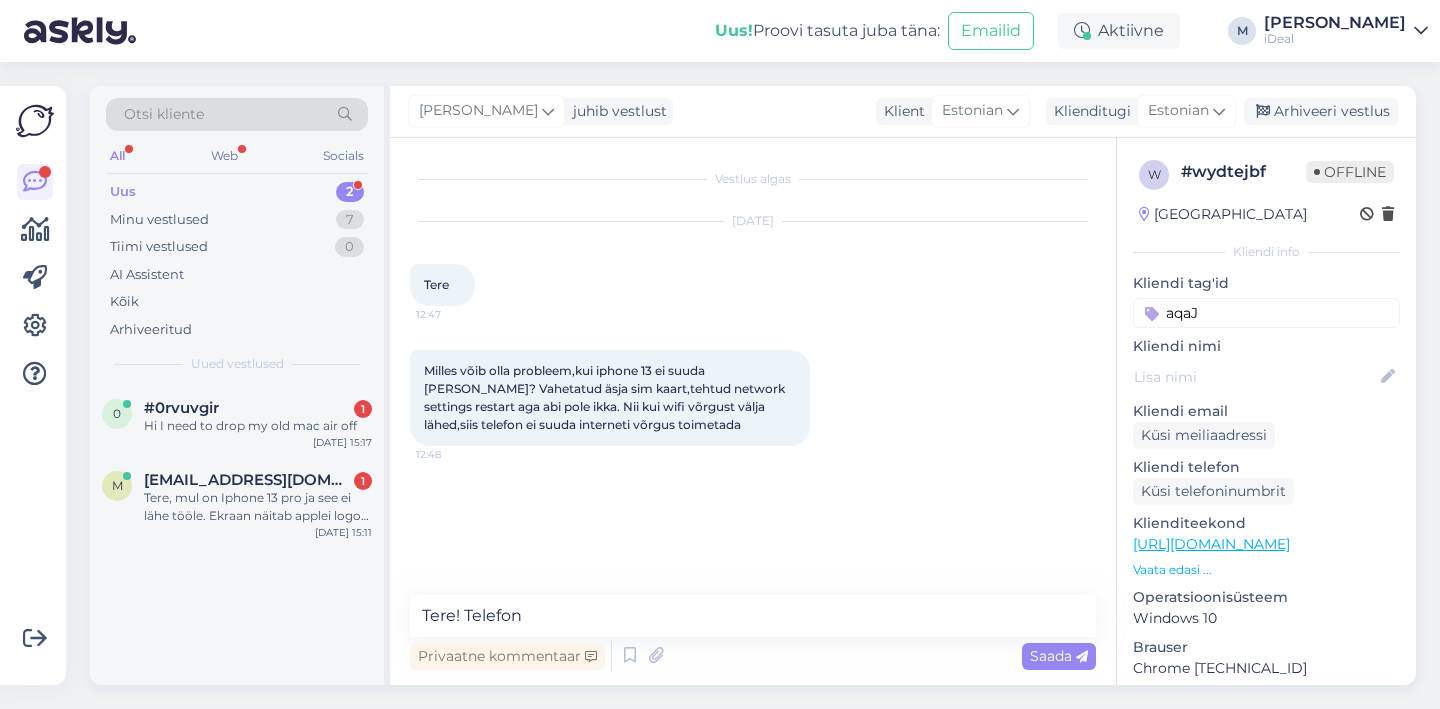 scroll, scrollTop: 0, scrollLeft: 0, axis: both 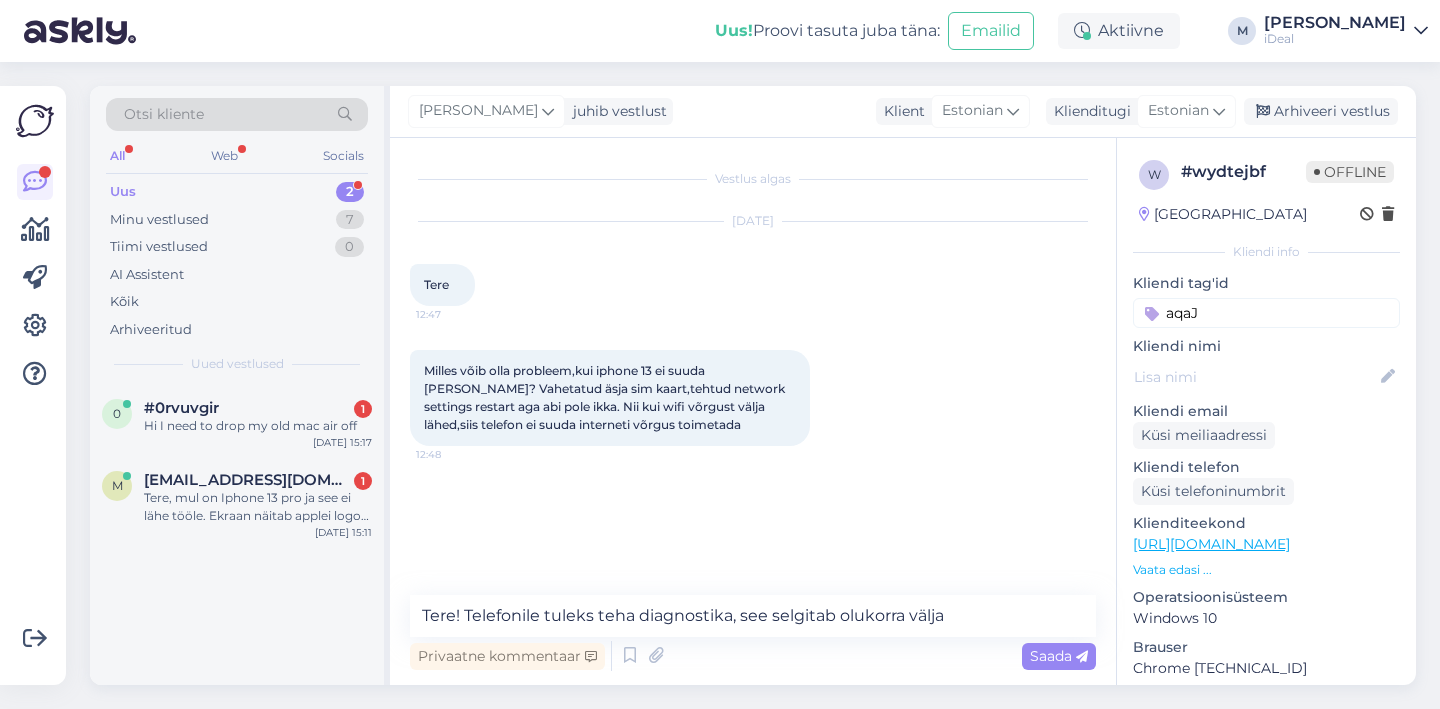 type on "Tere! Telefonile tuleks teha diagnostika, see selgitab olukorra välja." 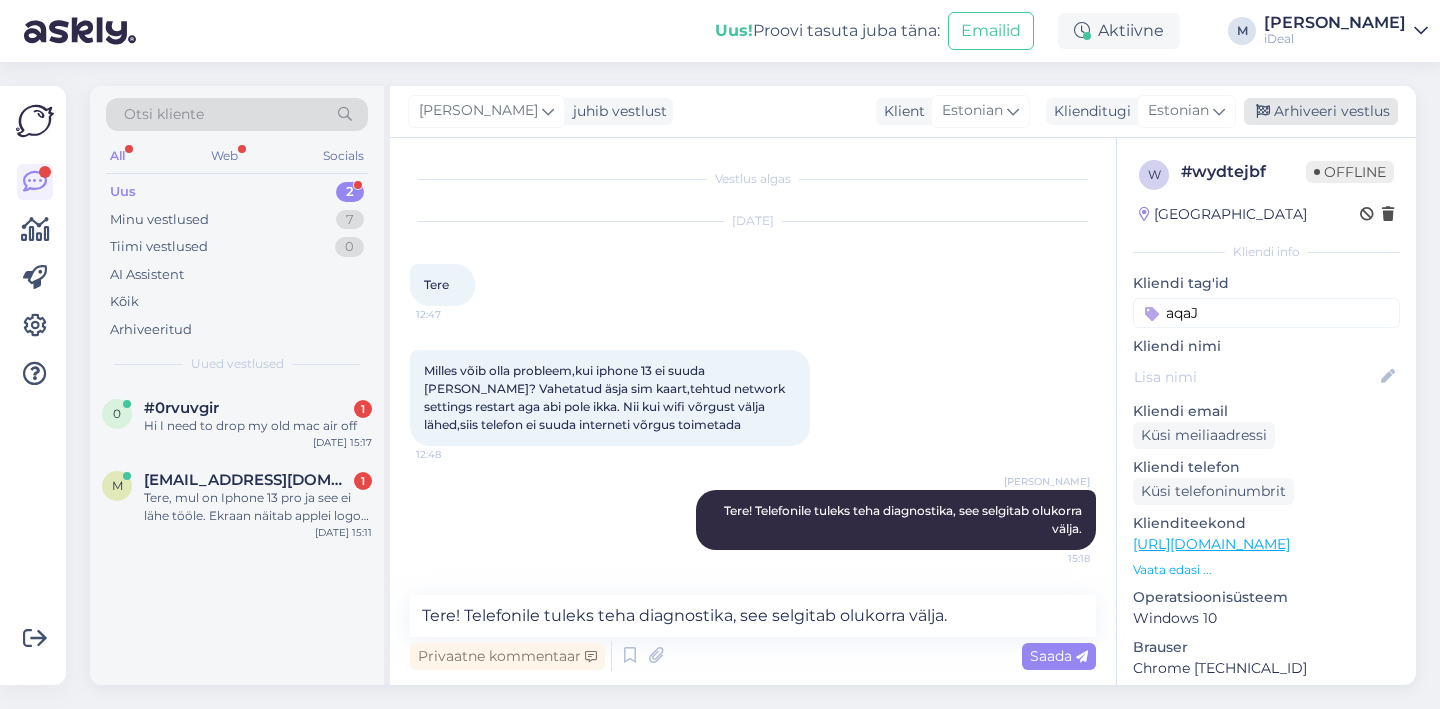 type 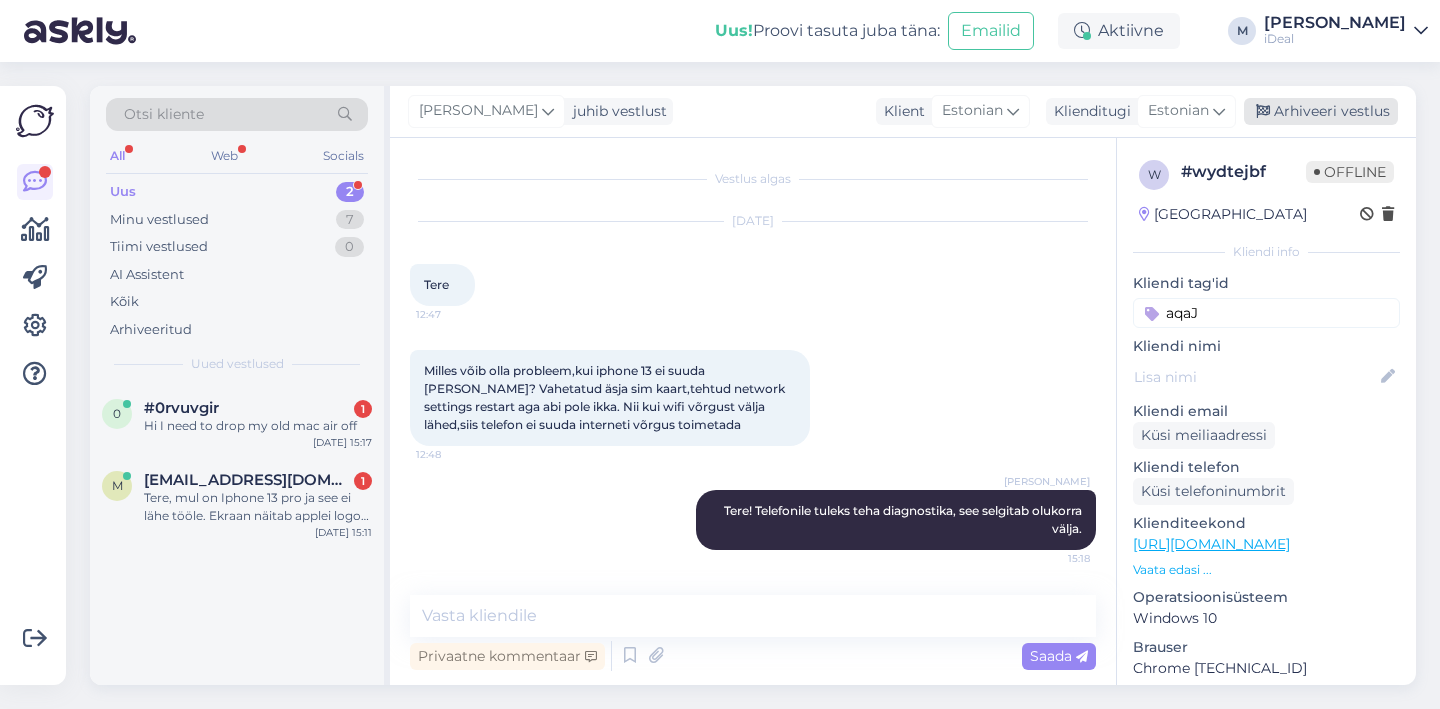 click on "Arhiveeri vestlus" at bounding box center [1321, 111] 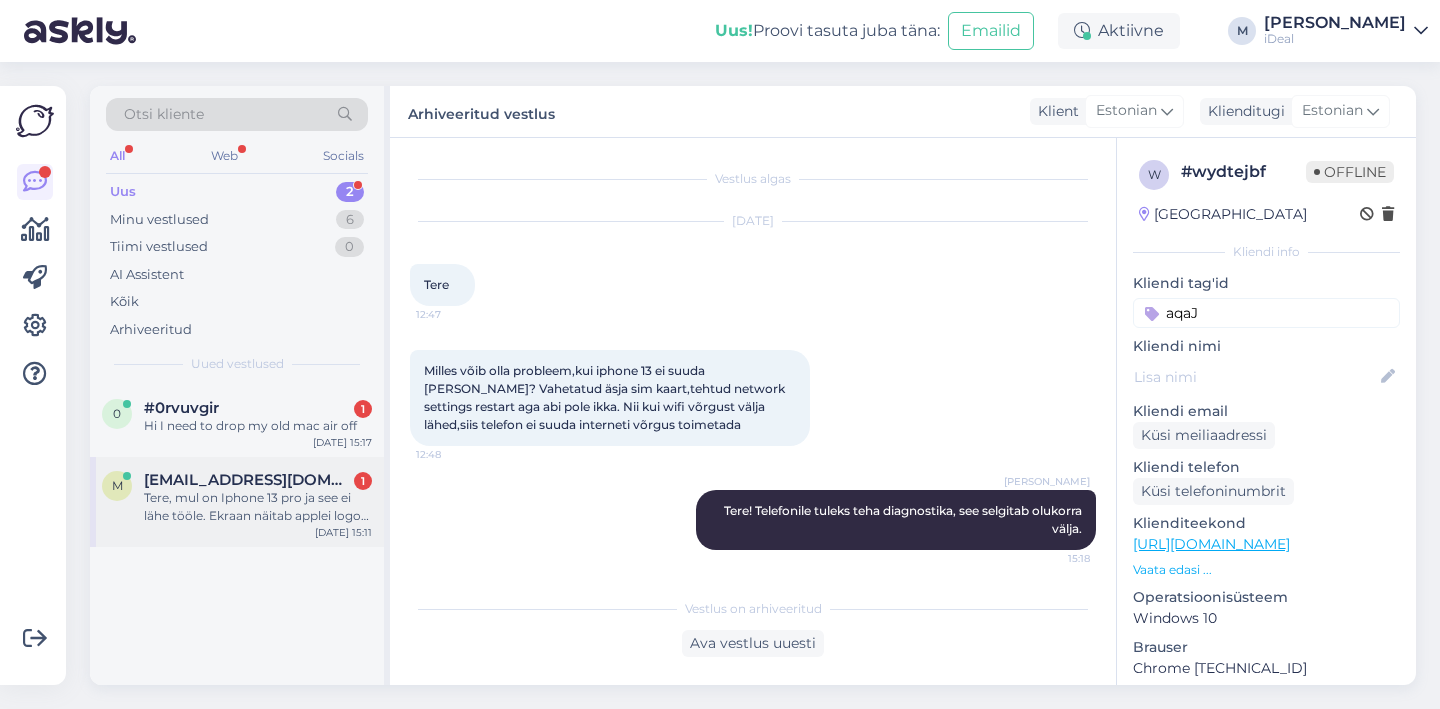 click on "Tere, mul on Iphone 13 pro ja see ei lähe tööle. Ekraan näitab applei logo ja lülitub välja ja siis näitab et laadida [PERSON_NAME] laadida siis  jälle sama probleem. Kas on võimalik parandada? Ja mis oleks hind." at bounding box center (258, 507) 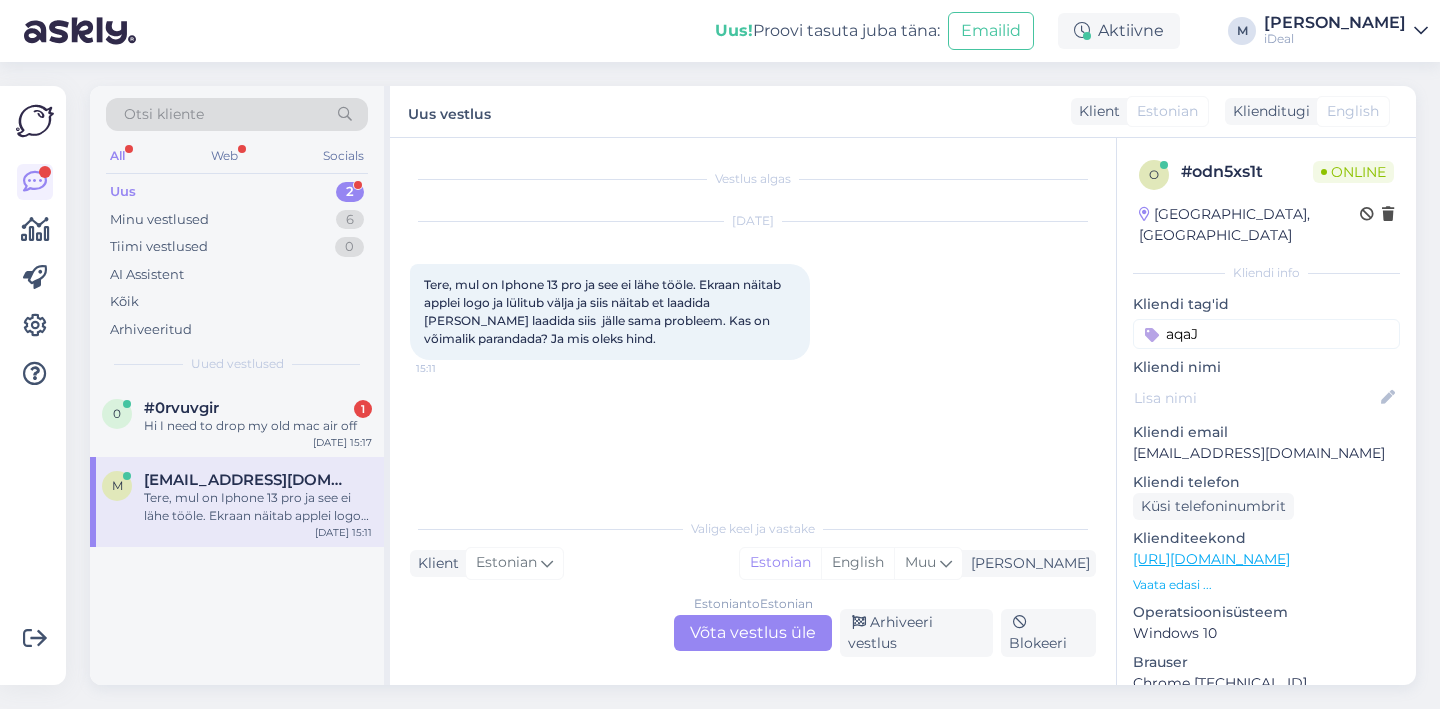 click on "Estonian  to  Estonian Võta vestlus üle" at bounding box center [753, 633] 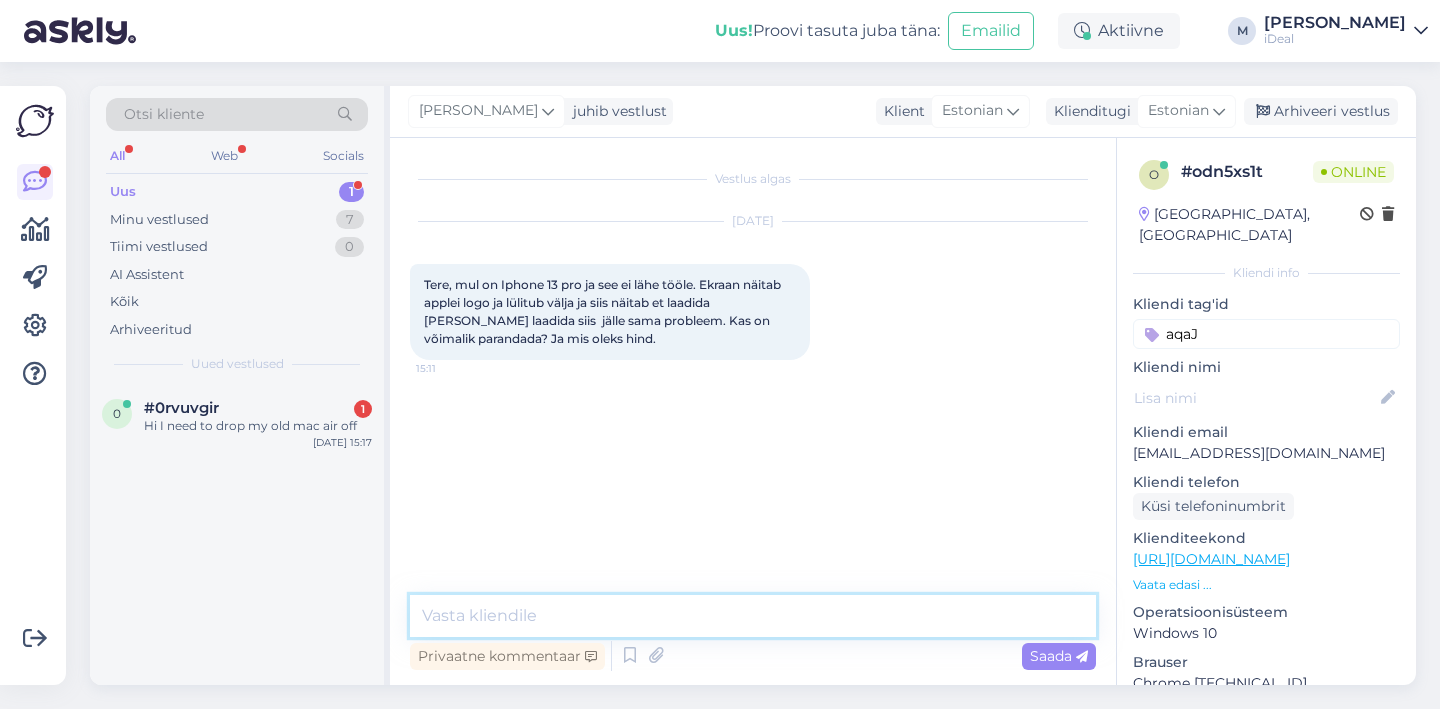 click at bounding box center [753, 616] 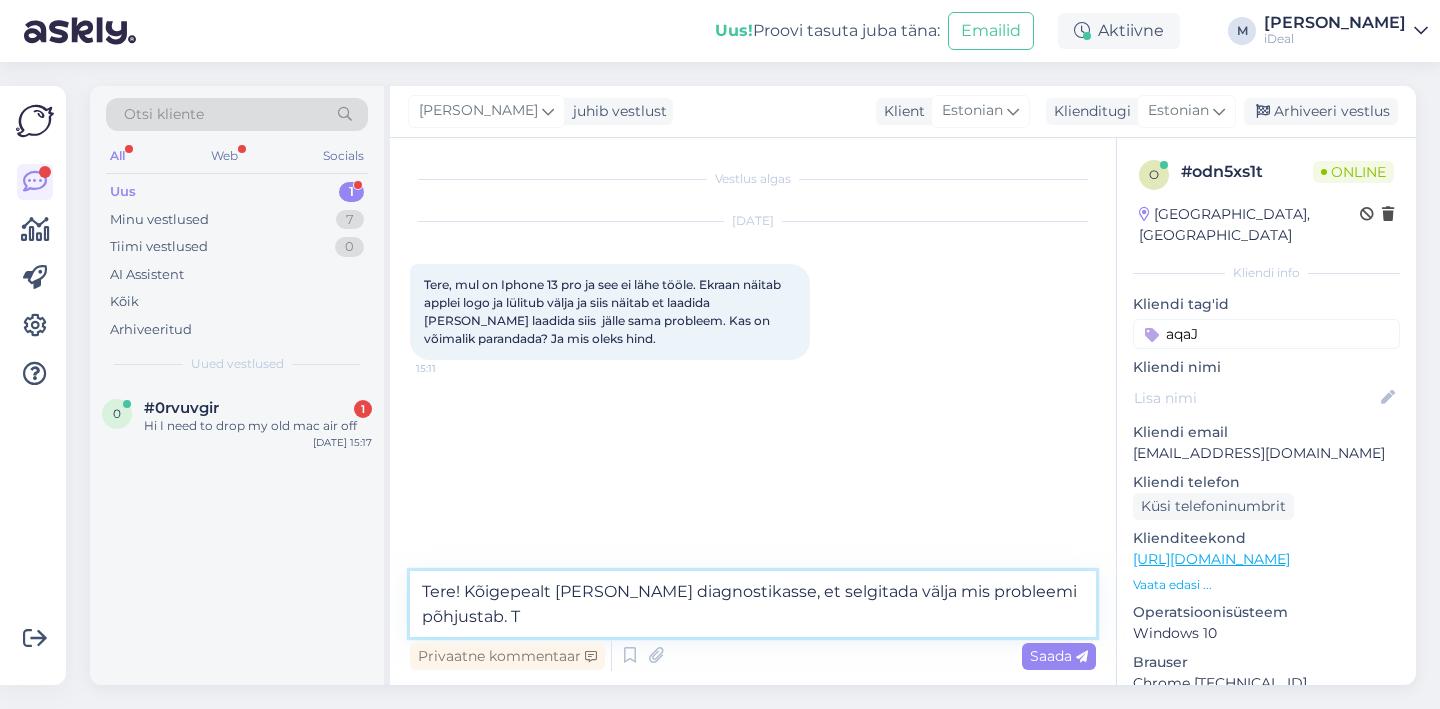 type on "Tere! Kõigepealt [PERSON_NAME] diagnostikasse, et selgitada välja mis probleemi põhjustab." 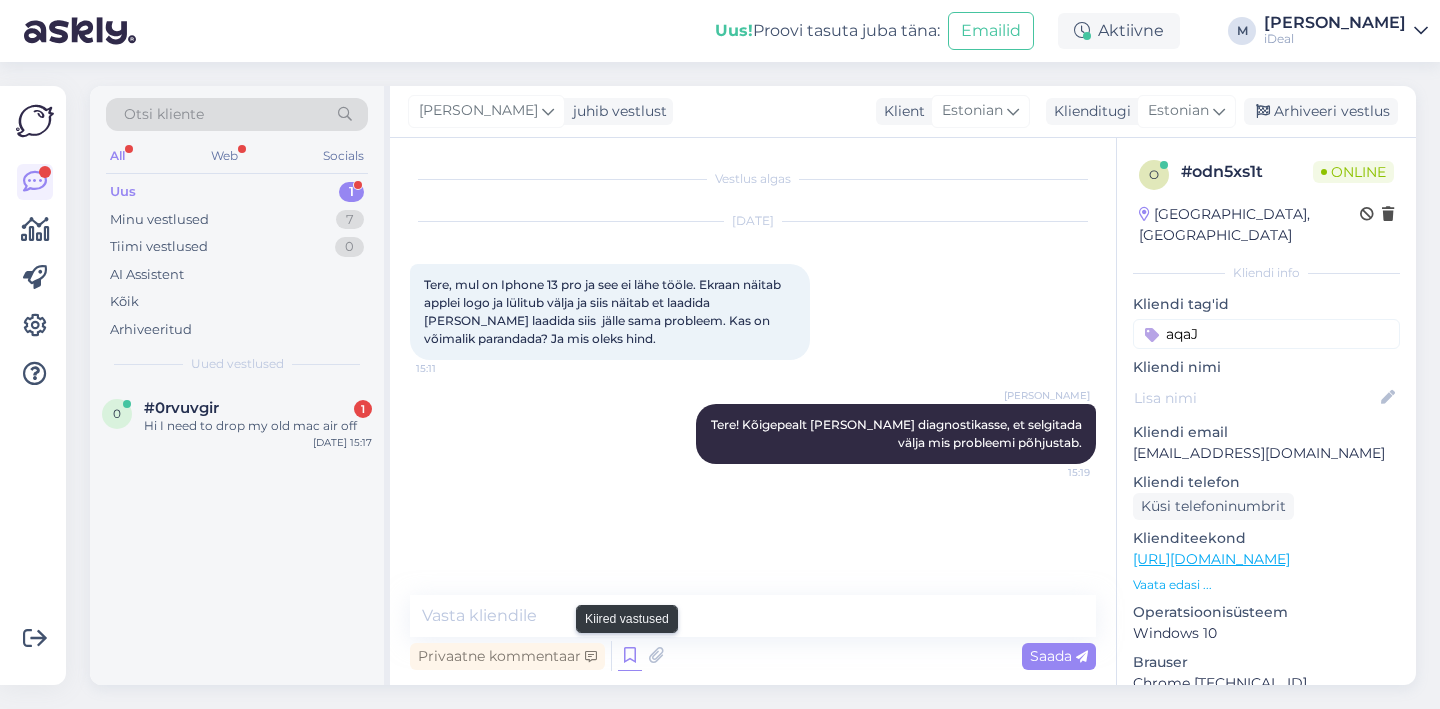 click at bounding box center [630, 656] 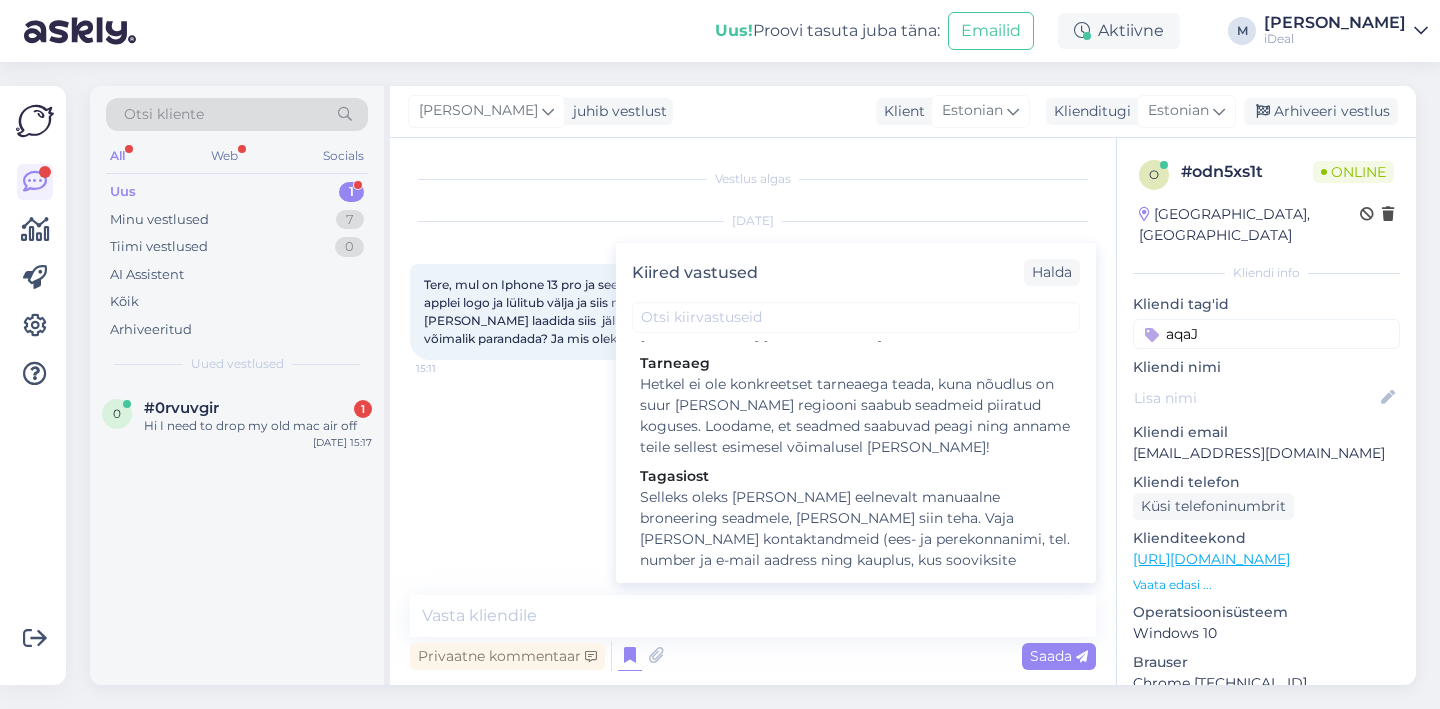 scroll, scrollTop: 3231, scrollLeft: 0, axis: vertical 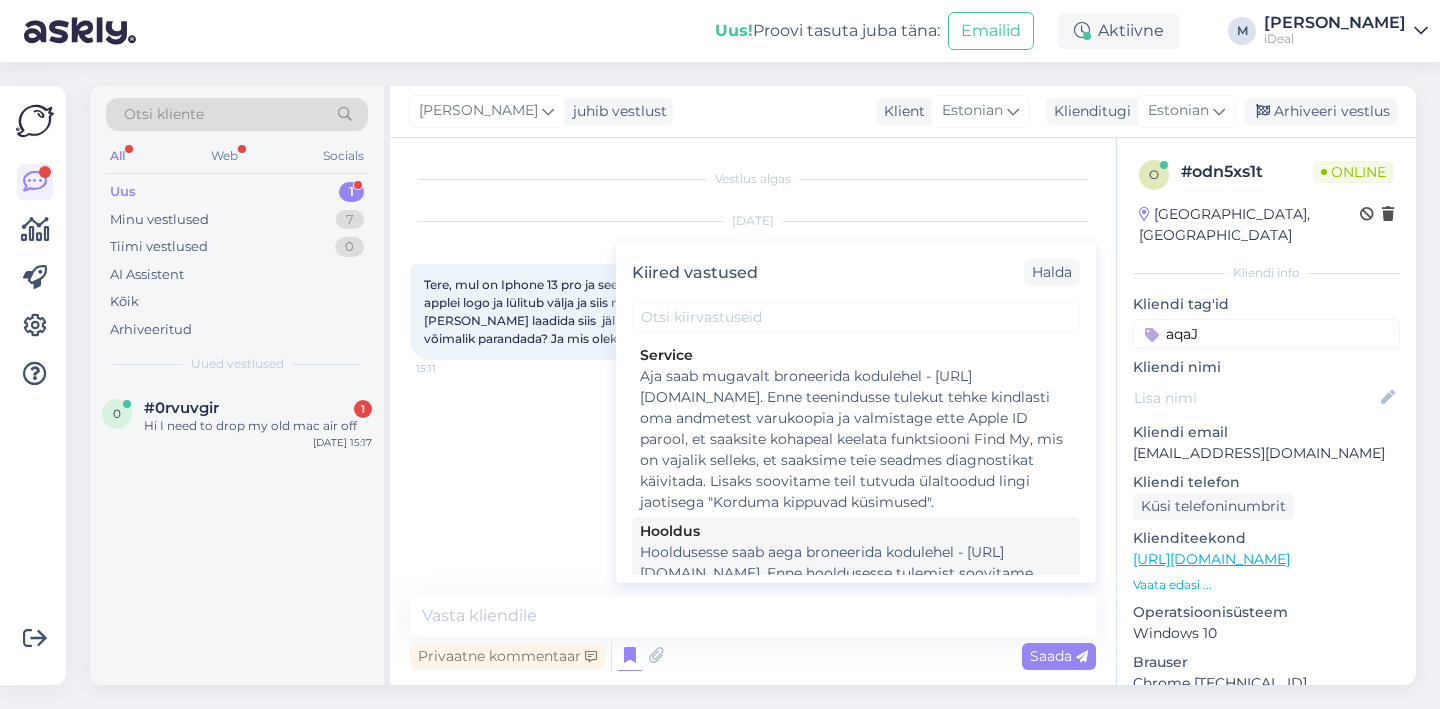 click on "Hooldusesse saab aega broneerida kodulehel - [URL][DOMAIN_NAME].
Enne hooldusesse tulemist soovitame tutvuda ka kodulehel asuva korduma kippuvate küsimustega.
Valmistage ette oma Apple ID parool ja lülitage välja Find My iPhone/Find My Mac funktsioon.
Lisaks on vajalik teha andmete tagavarakoopia!" at bounding box center [856, 605] 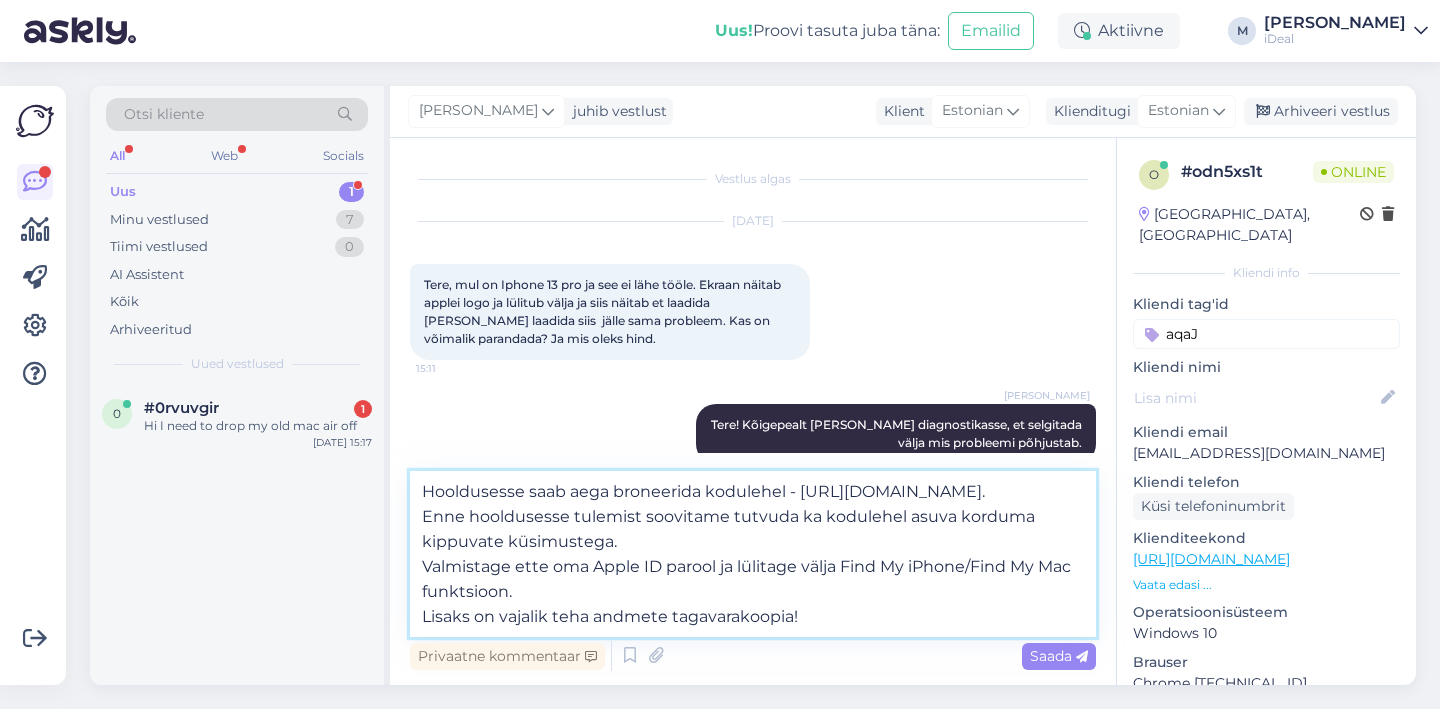 click on "Hooldusesse saab aega broneerida kodulehel - [URL][DOMAIN_NAME].
Enne hooldusesse tulemist soovitame tutvuda ka kodulehel asuva korduma kippuvate küsimustega.
Valmistage ette oma Apple ID parool ja lülitage välja Find My iPhone/Find My Mac funktsioon.
Lisaks on vajalik teha andmete tagavarakoopia!" at bounding box center (753, 554) 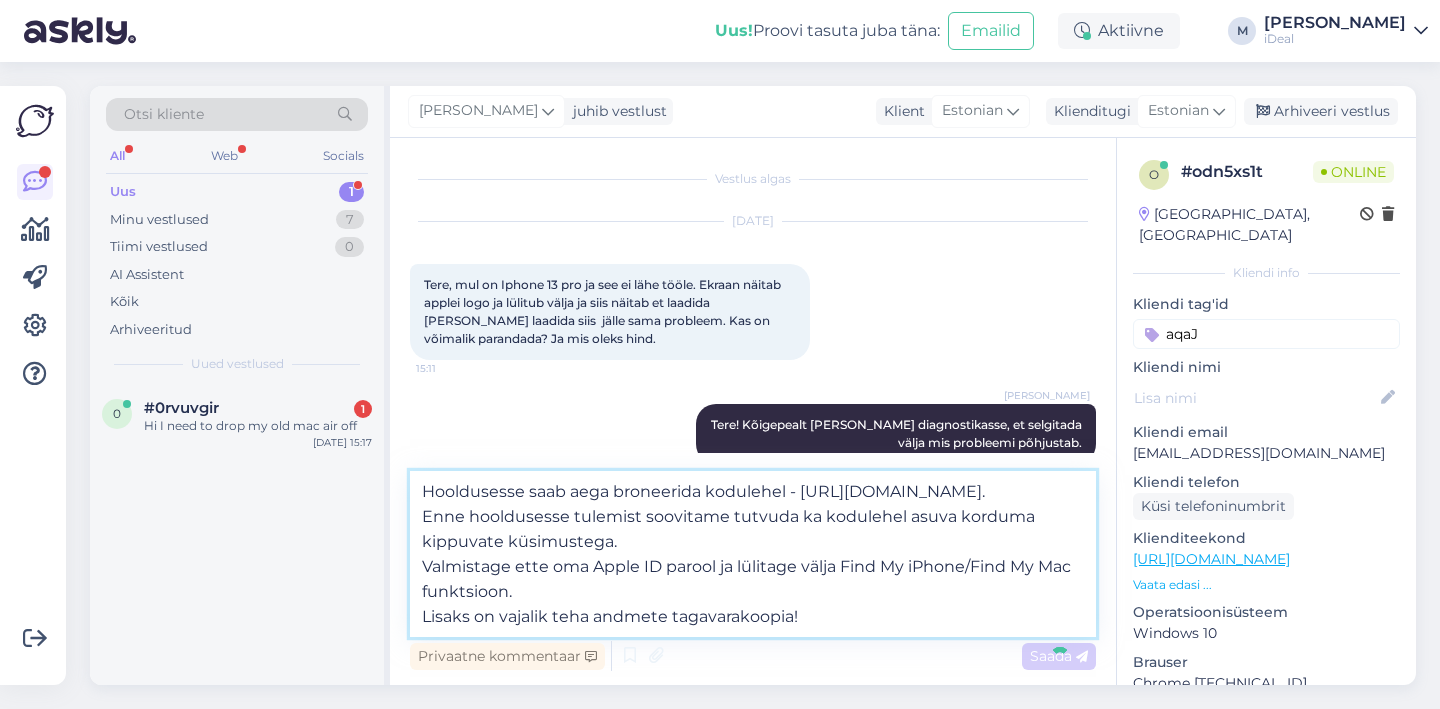 type 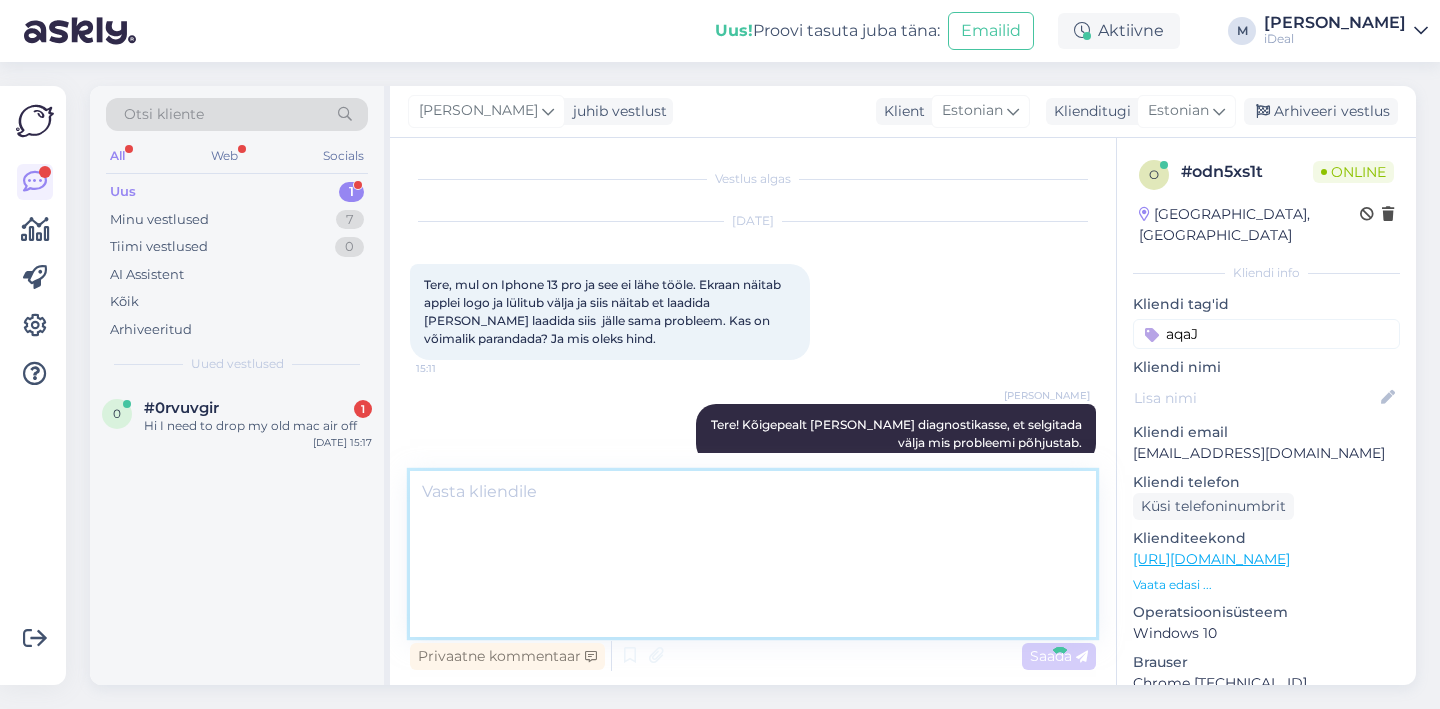 scroll, scrollTop: 103, scrollLeft: 0, axis: vertical 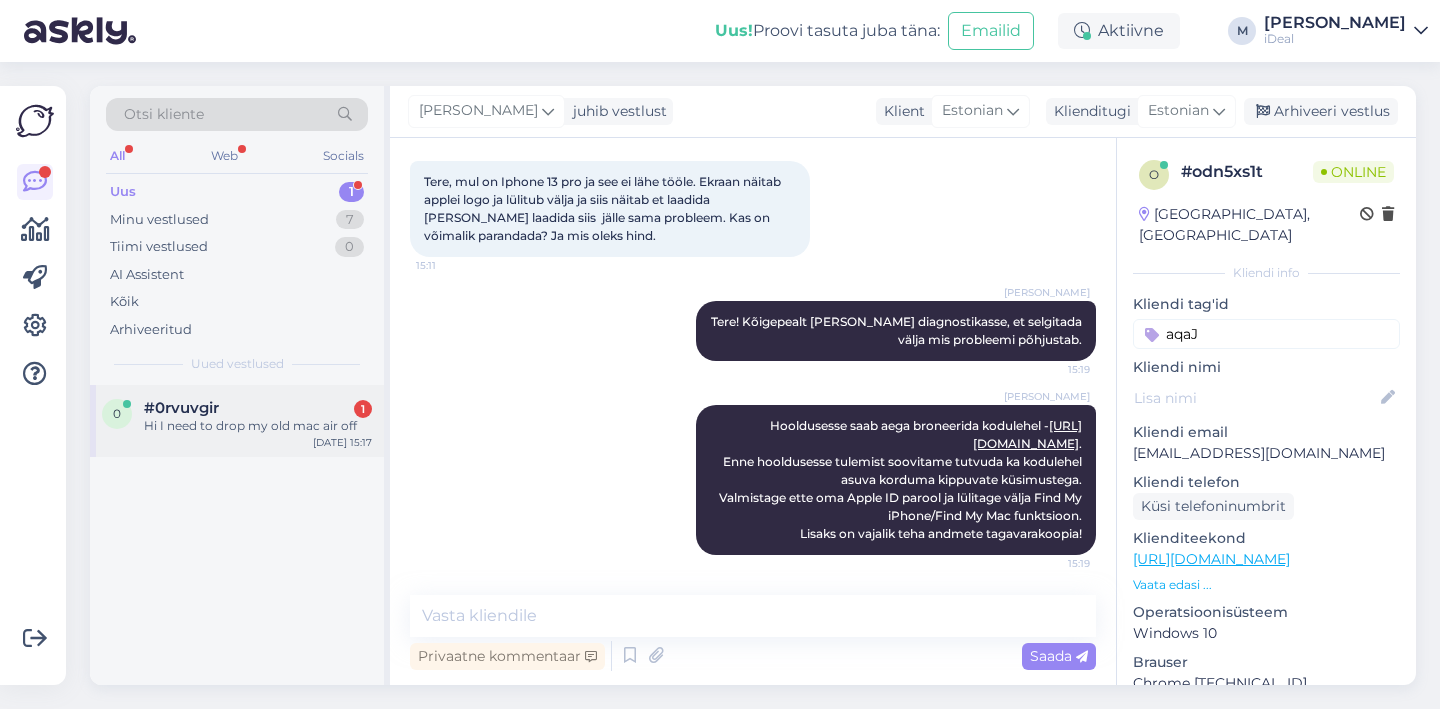 click on "Hi I need to drop my old mac air off" at bounding box center (258, 426) 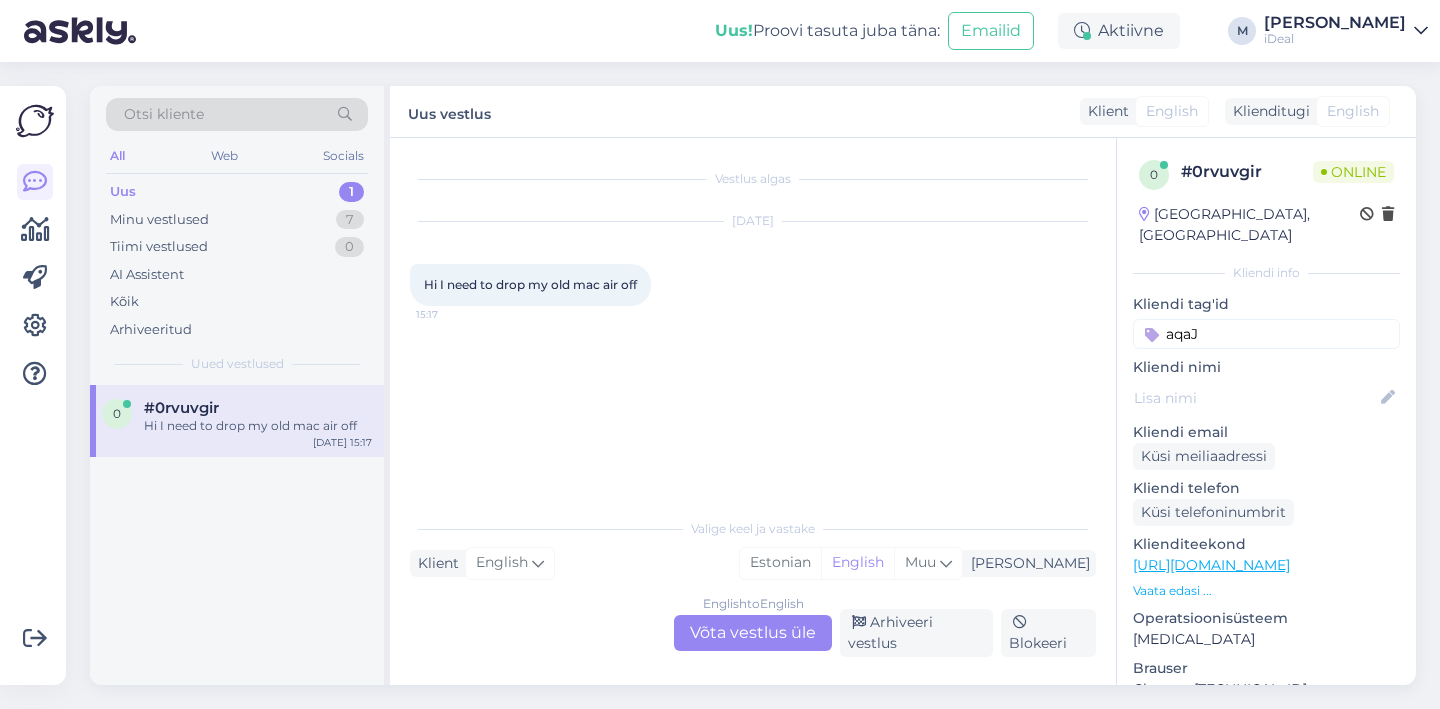 scroll, scrollTop: 0, scrollLeft: 0, axis: both 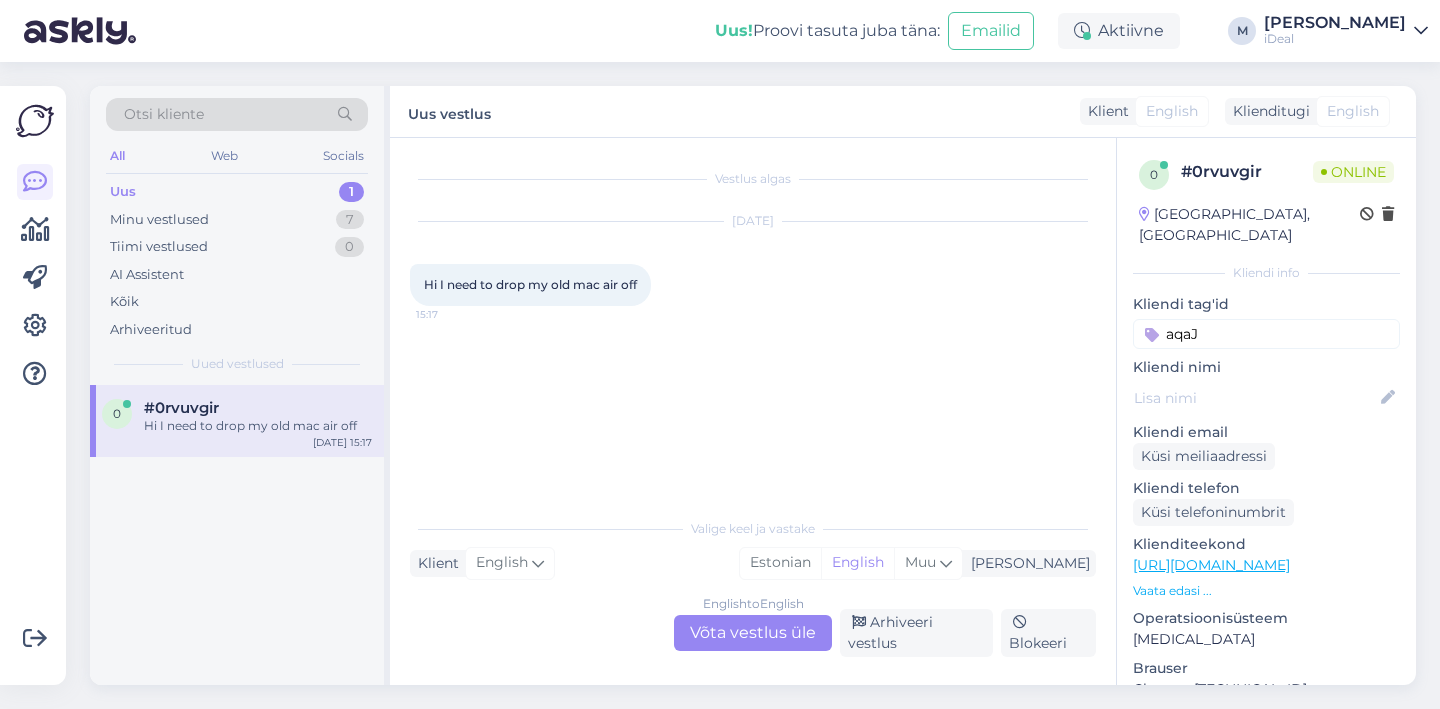 click on "English  to  English" at bounding box center (753, 604) 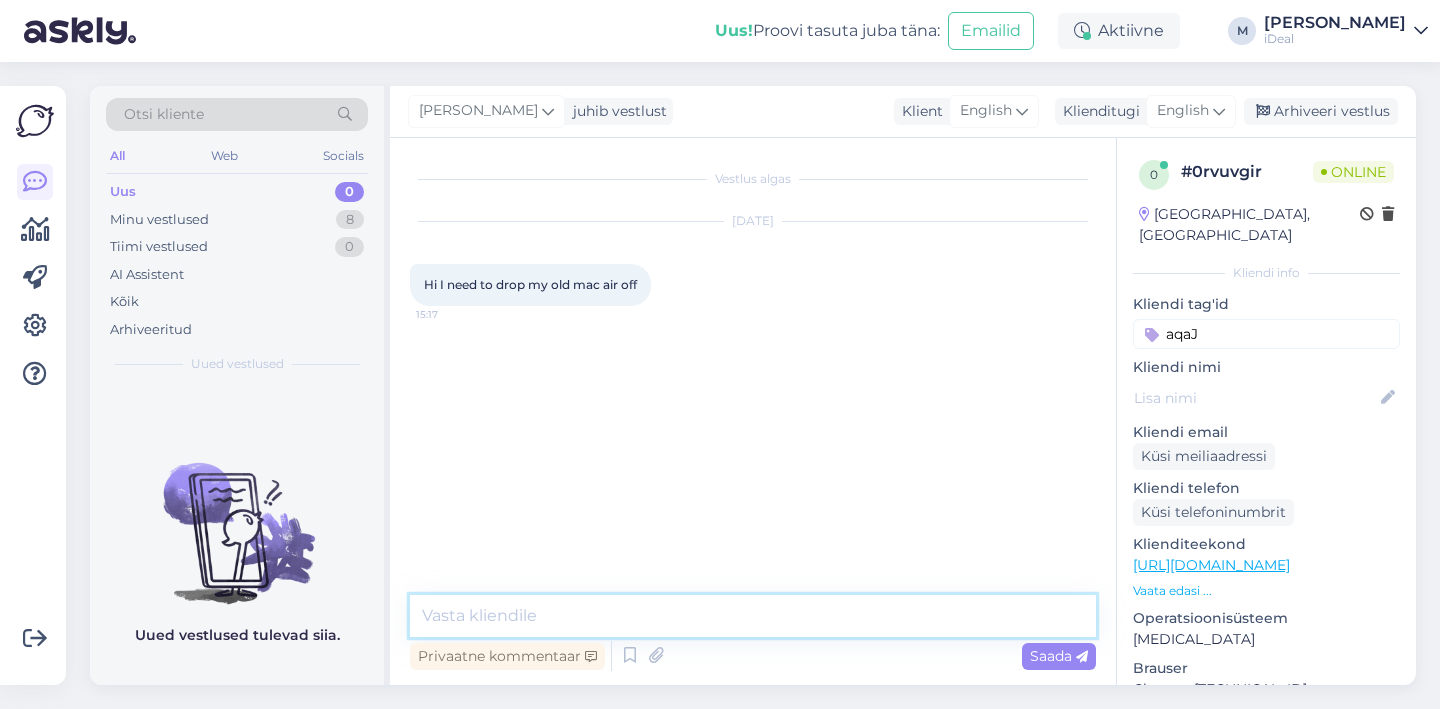 click at bounding box center (753, 616) 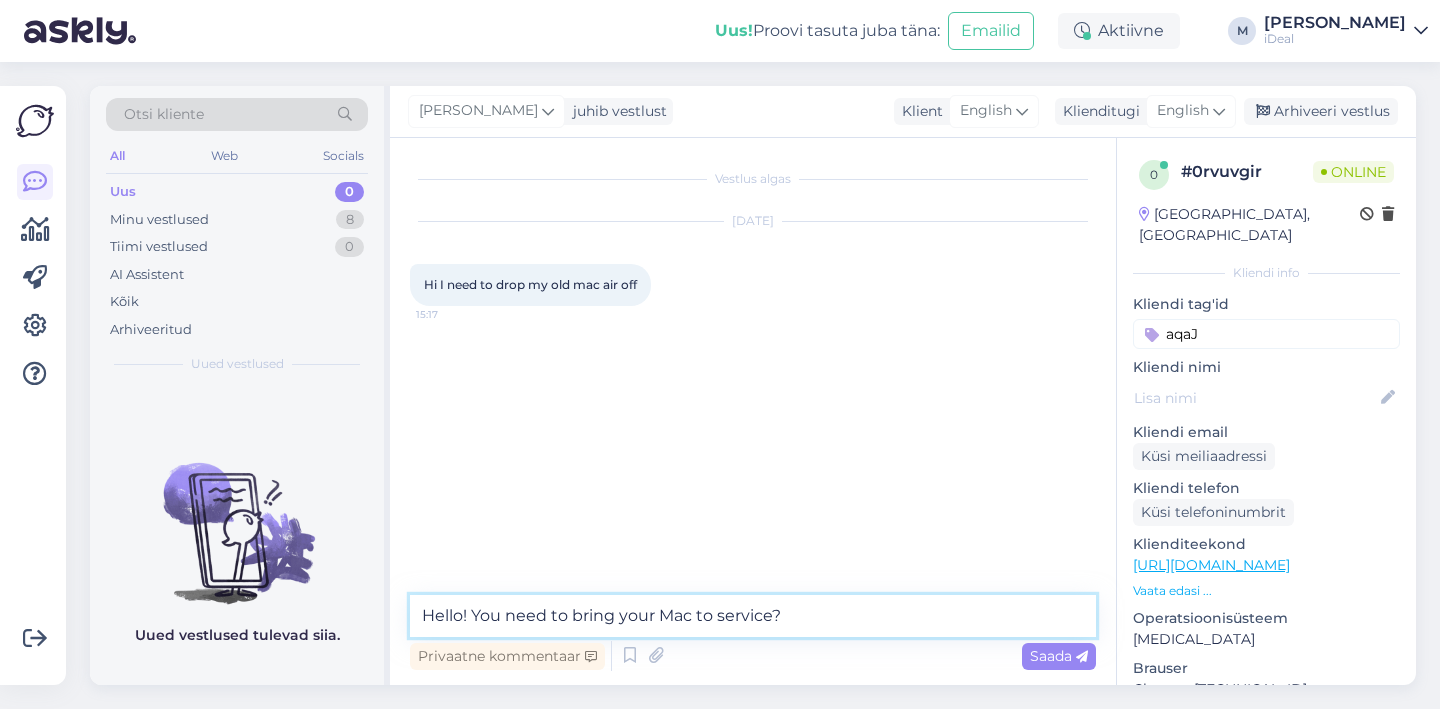 type on "Hello! You need to bring your Mac to service?" 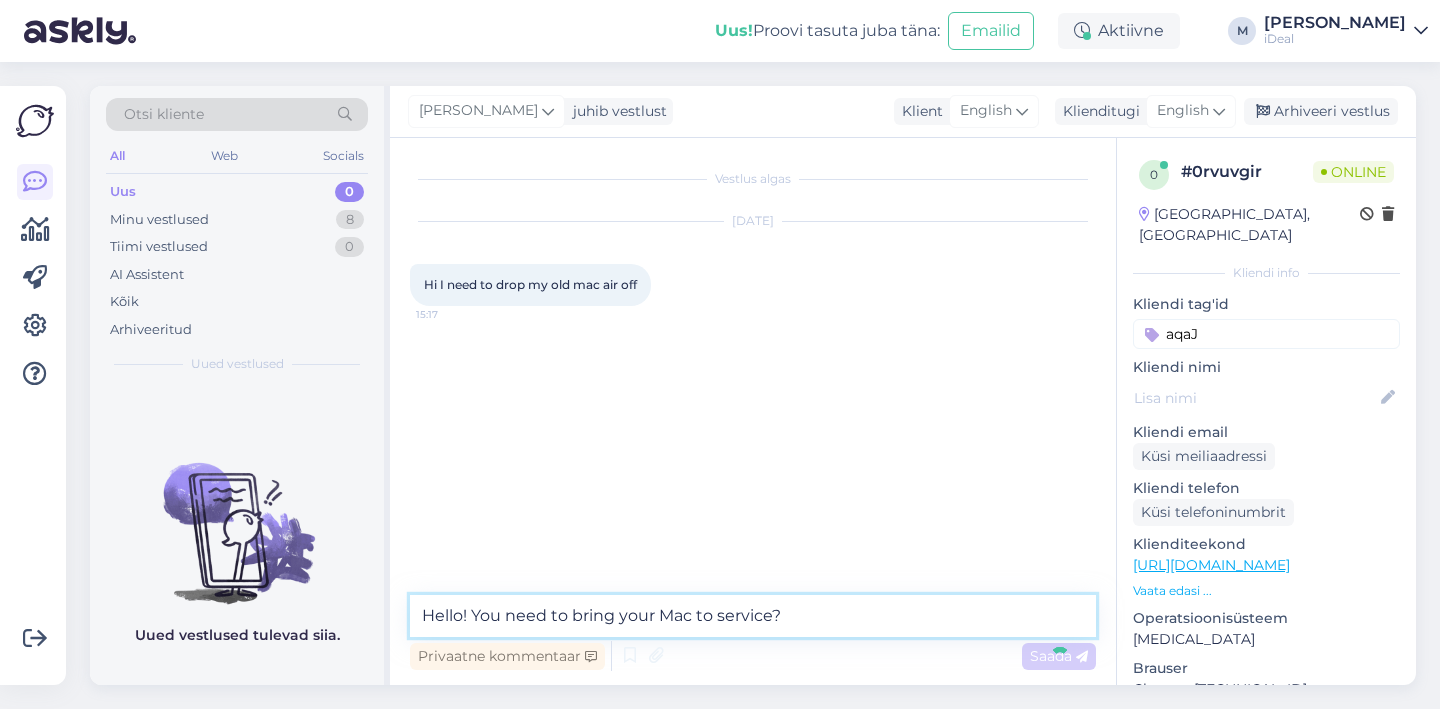 type 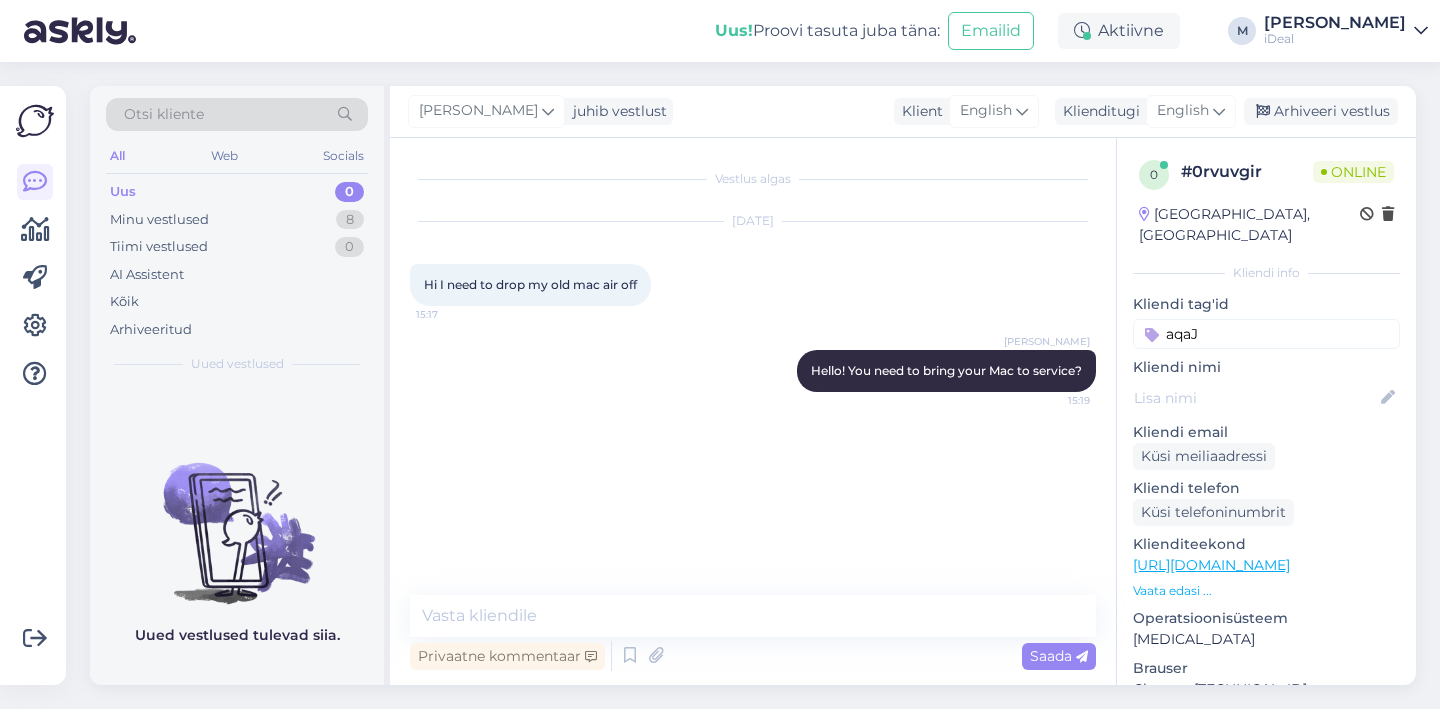 click on "Vestlus algas [DATE] Hi I need to drop my old mac air off 15:17  [PERSON_NAME] Hello! You need to bring your Mac to service?  15:19" at bounding box center (762, 367) 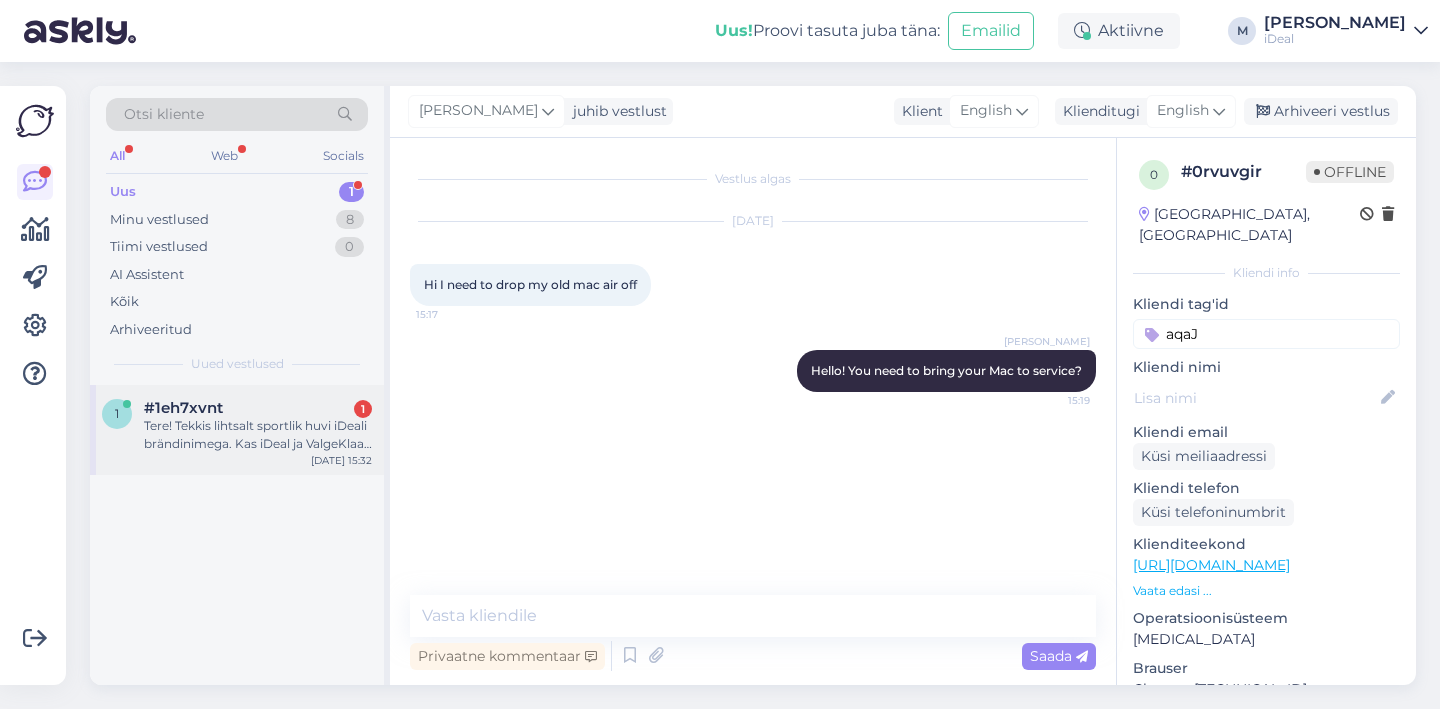 click on "#1eh7xvnt 1" at bounding box center [258, 408] 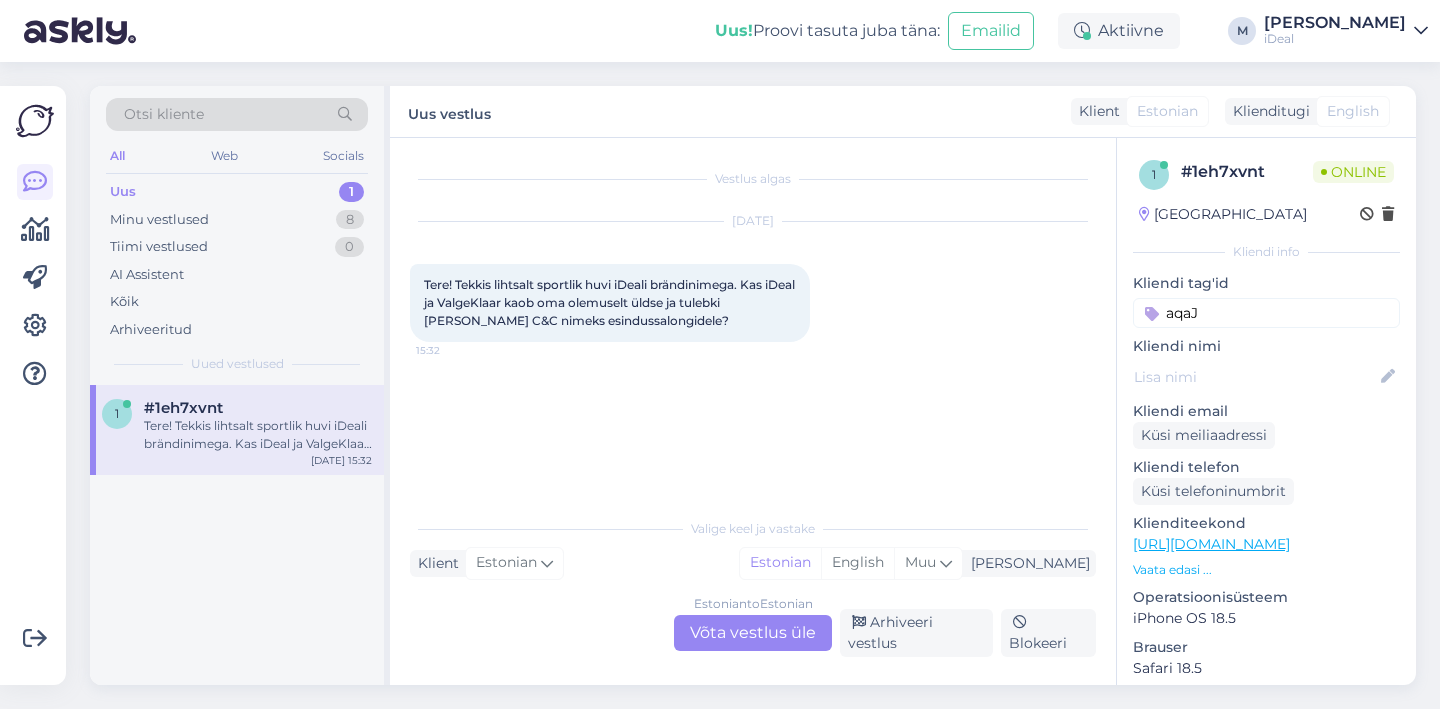 click on "Estonian  to  Estonian Võta vestlus üle" at bounding box center (753, 633) 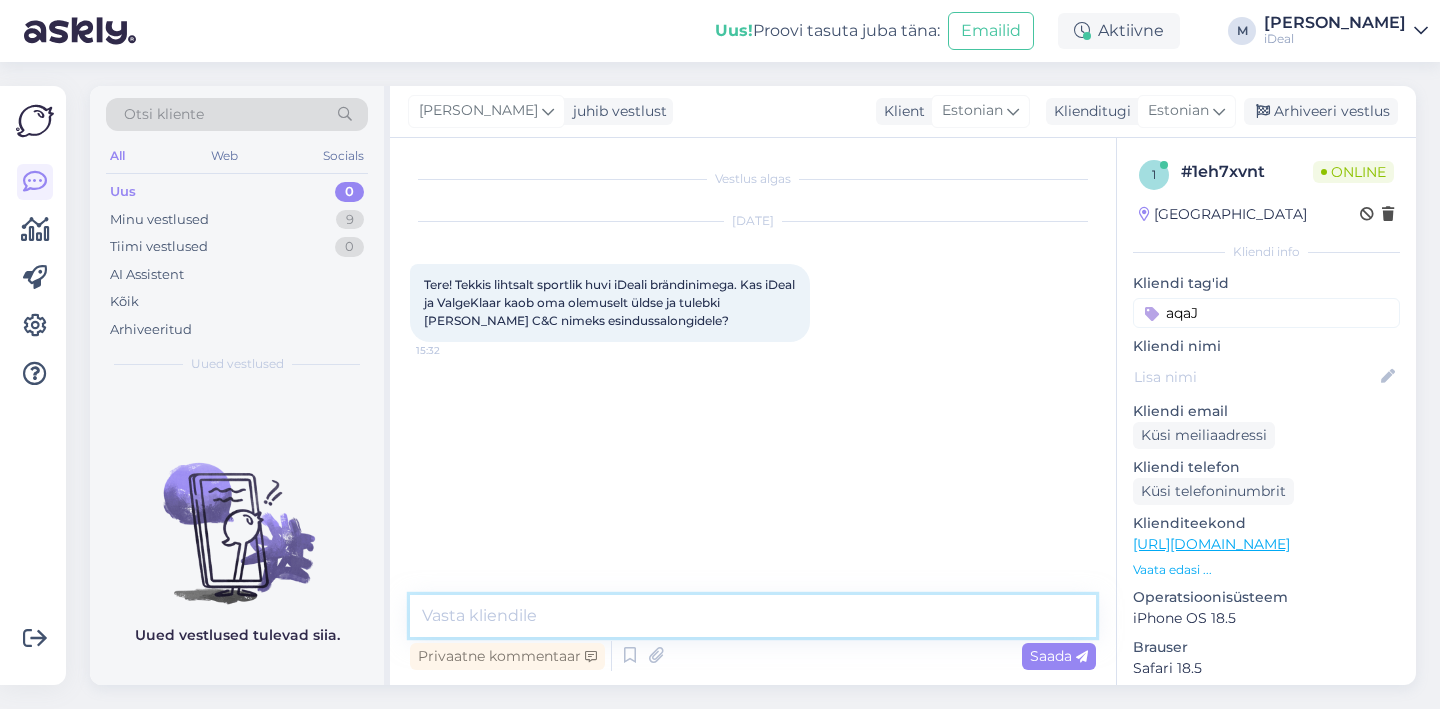 click at bounding box center [753, 616] 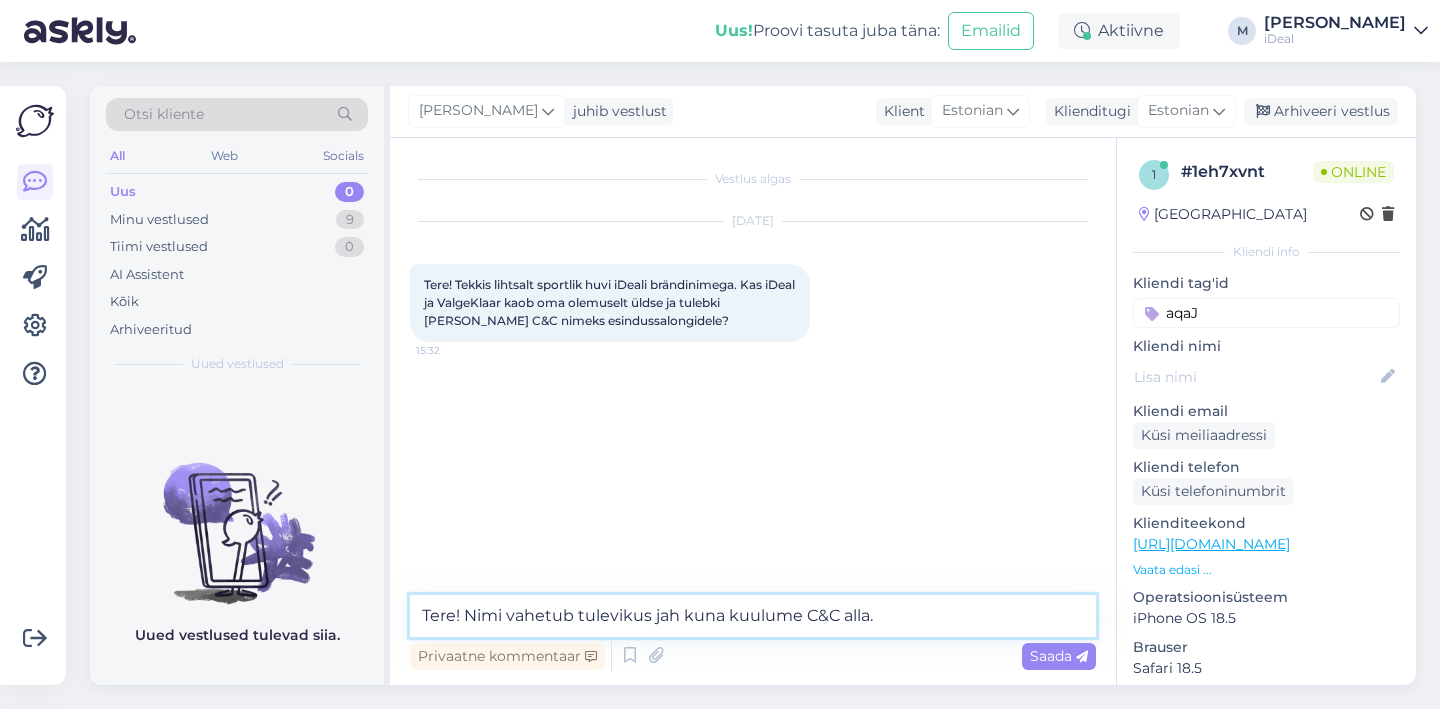 type on "Tere! Nimi vahetub tulevikus jah kuna kuulume C&C alla." 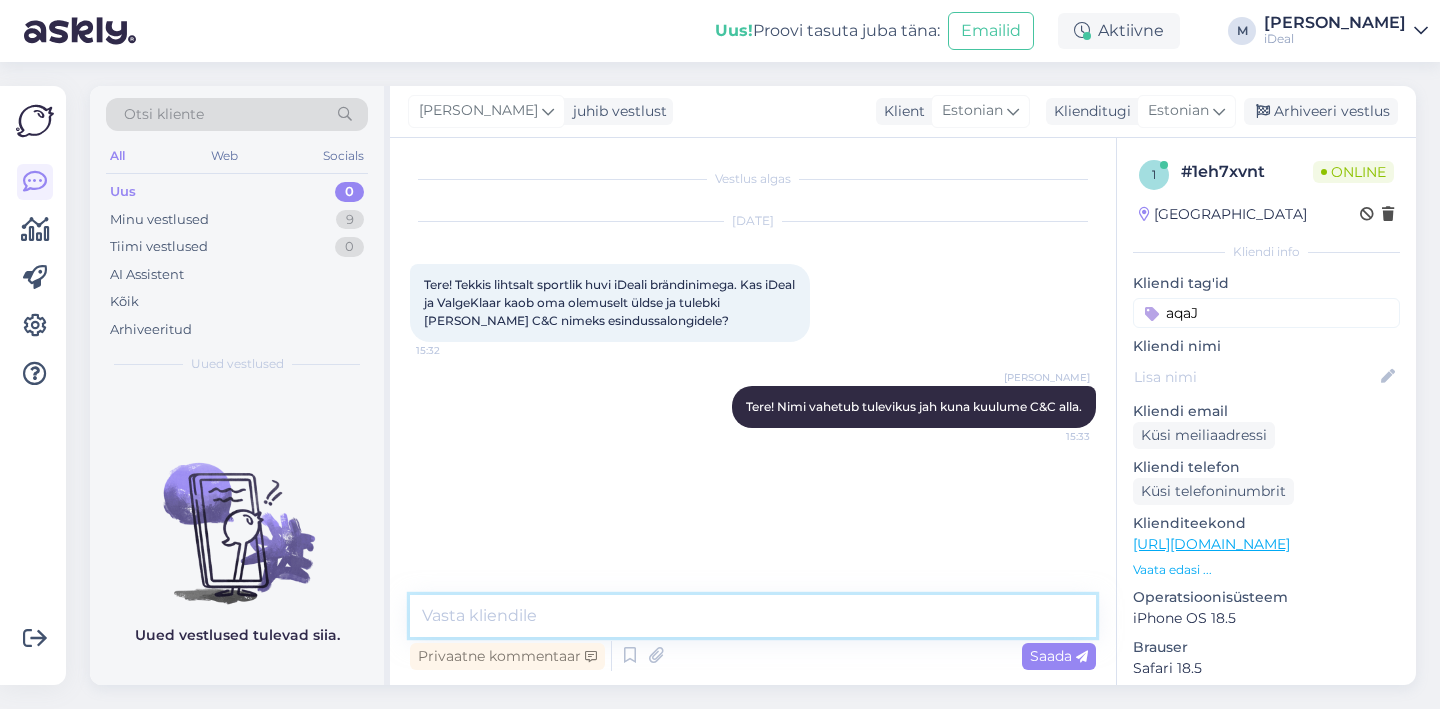 type 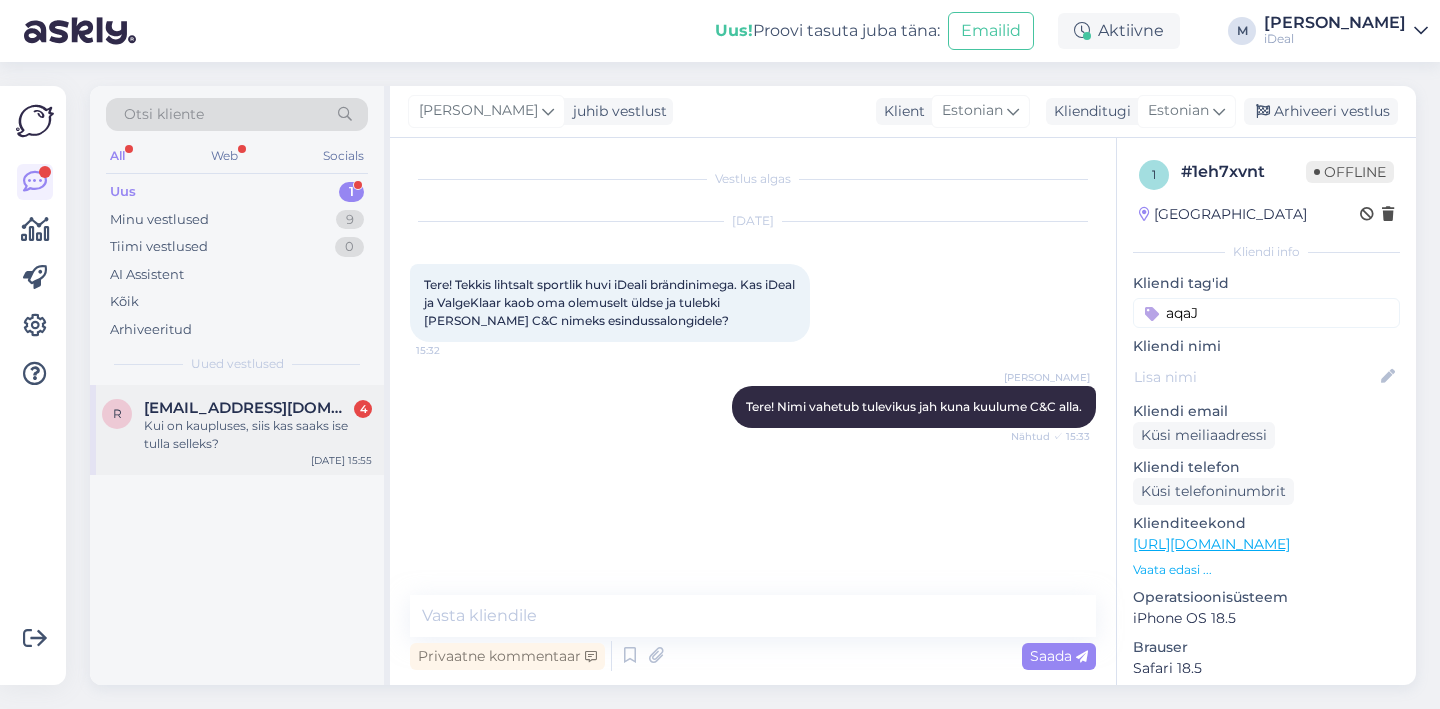 click on "[EMAIL_ADDRESS][DOMAIN_NAME]" at bounding box center (248, 408) 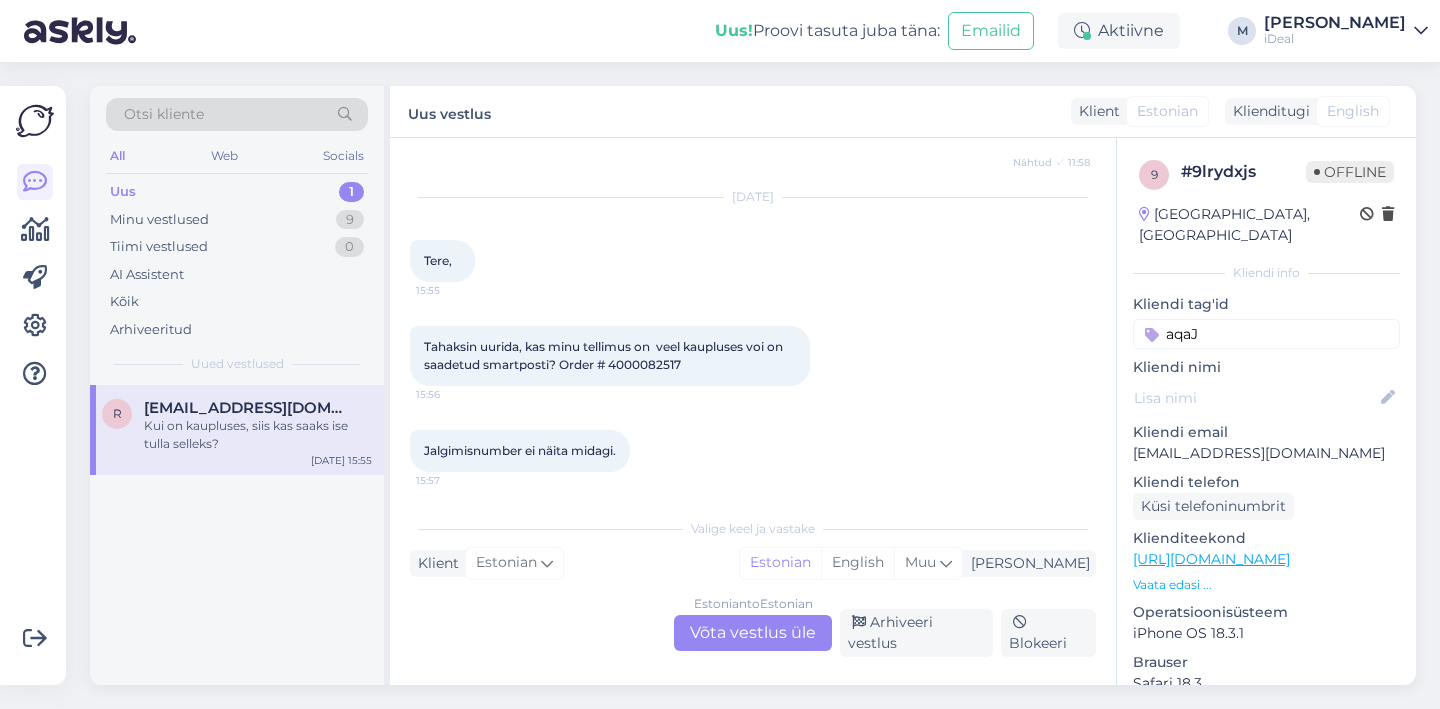 scroll, scrollTop: 680, scrollLeft: 0, axis: vertical 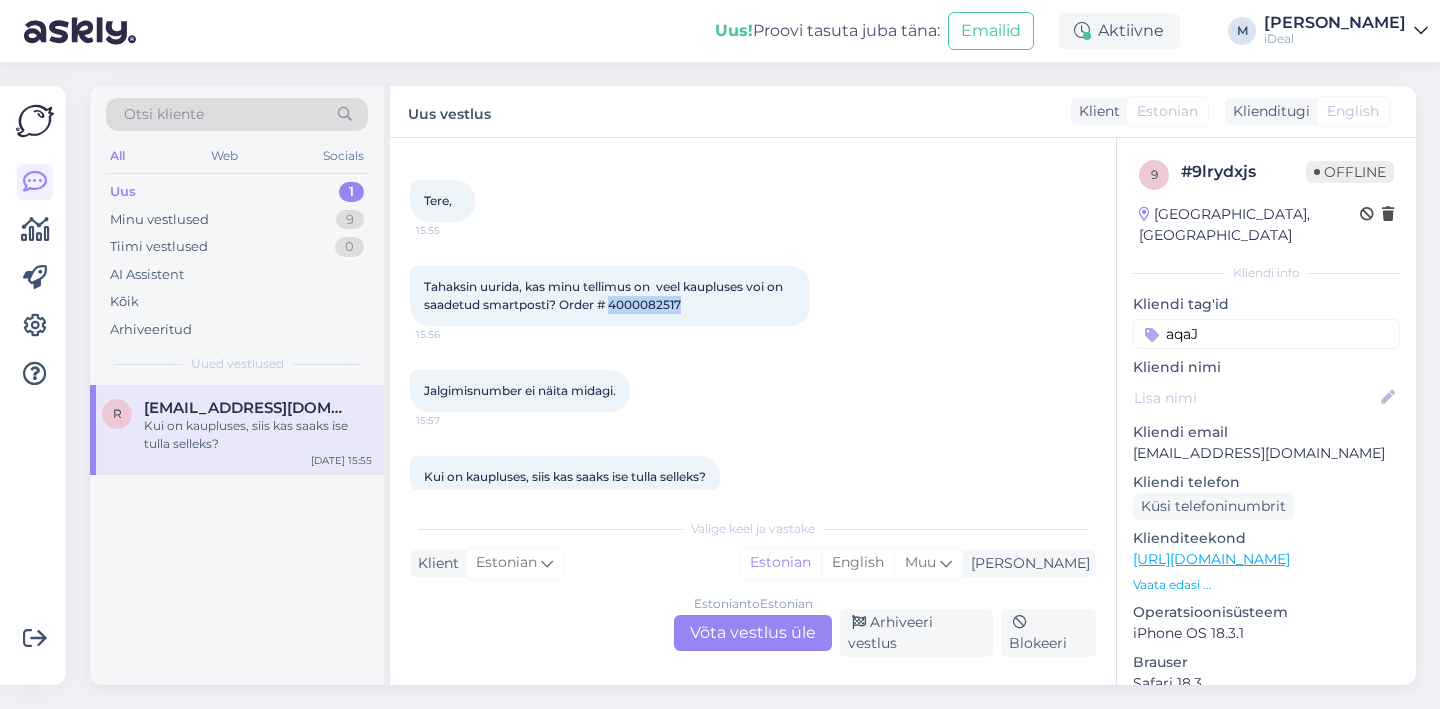 drag, startPoint x: 613, startPoint y: 281, endPoint x: 700, endPoint y: 282, distance: 87.005745 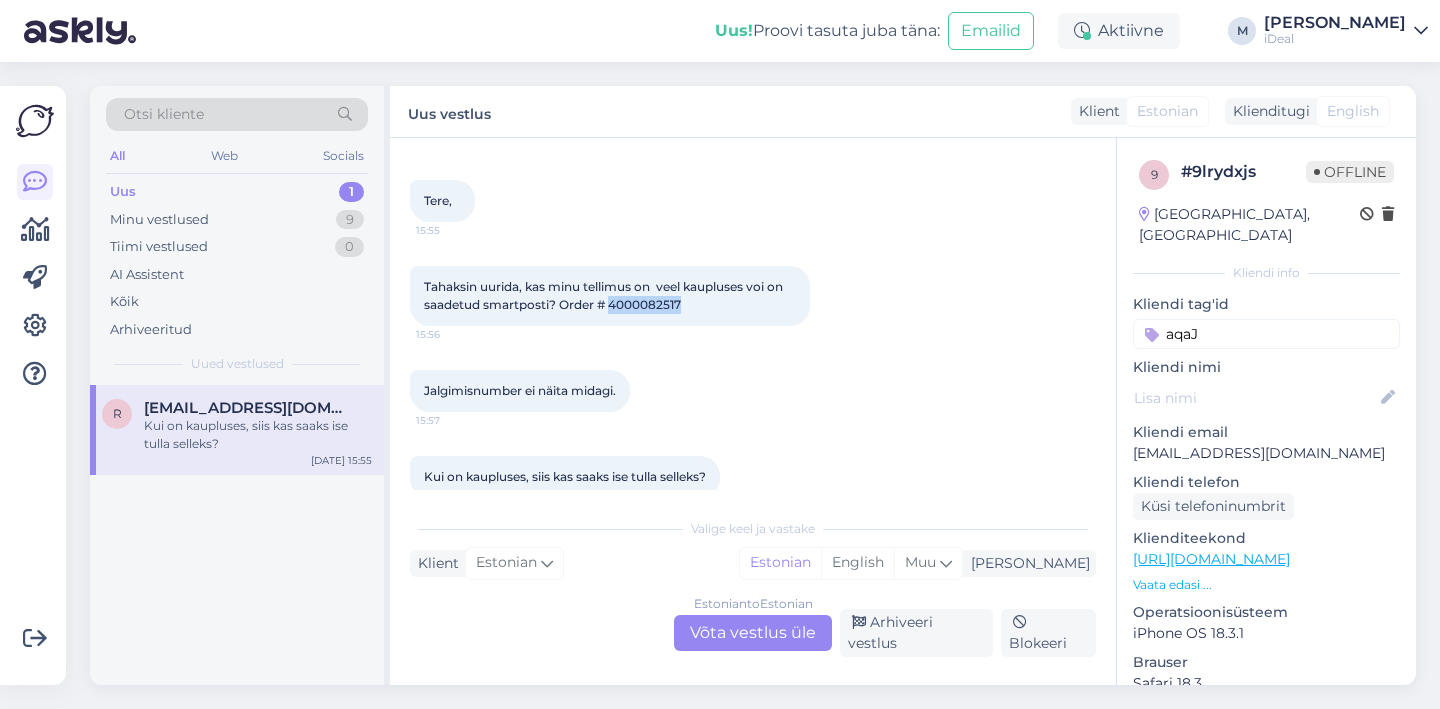 copy on "4000082517" 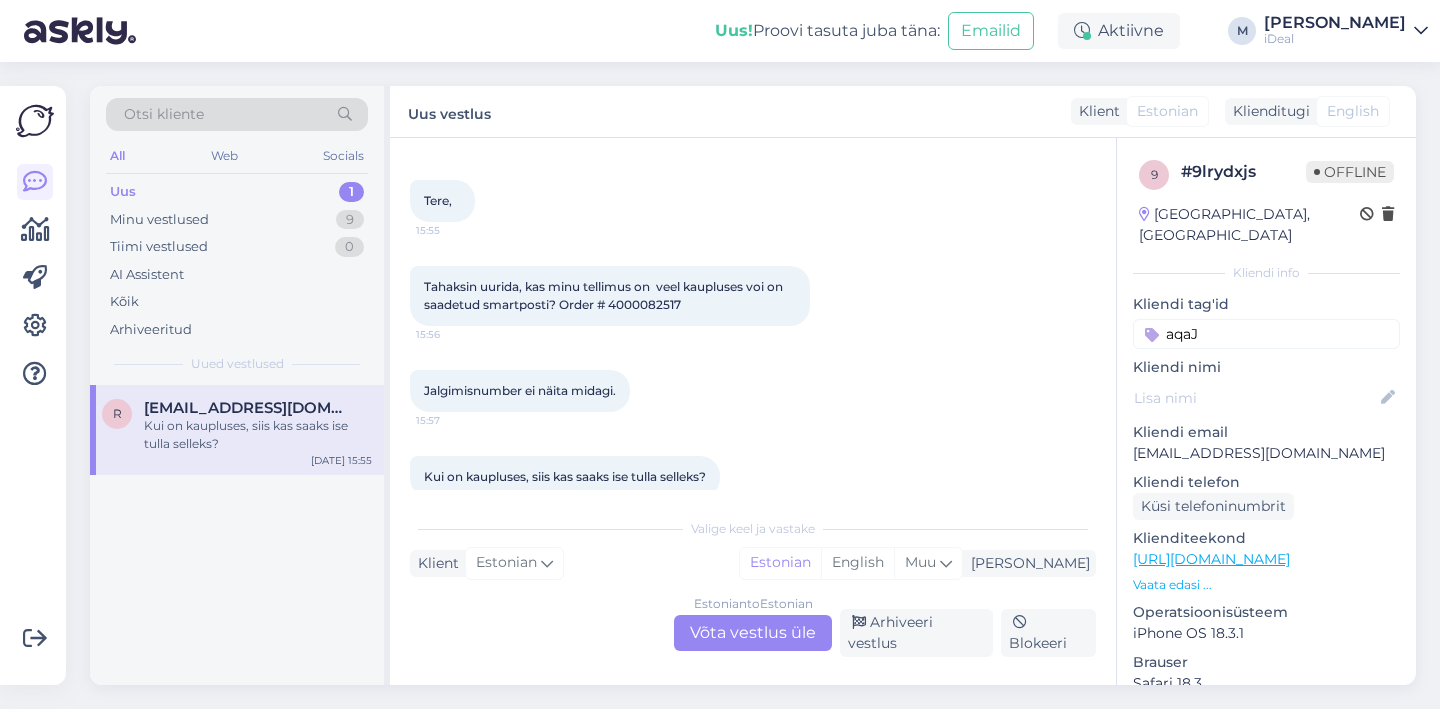 click on "Estonian  to  Estonian Võta vestlus üle" at bounding box center (753, 633) 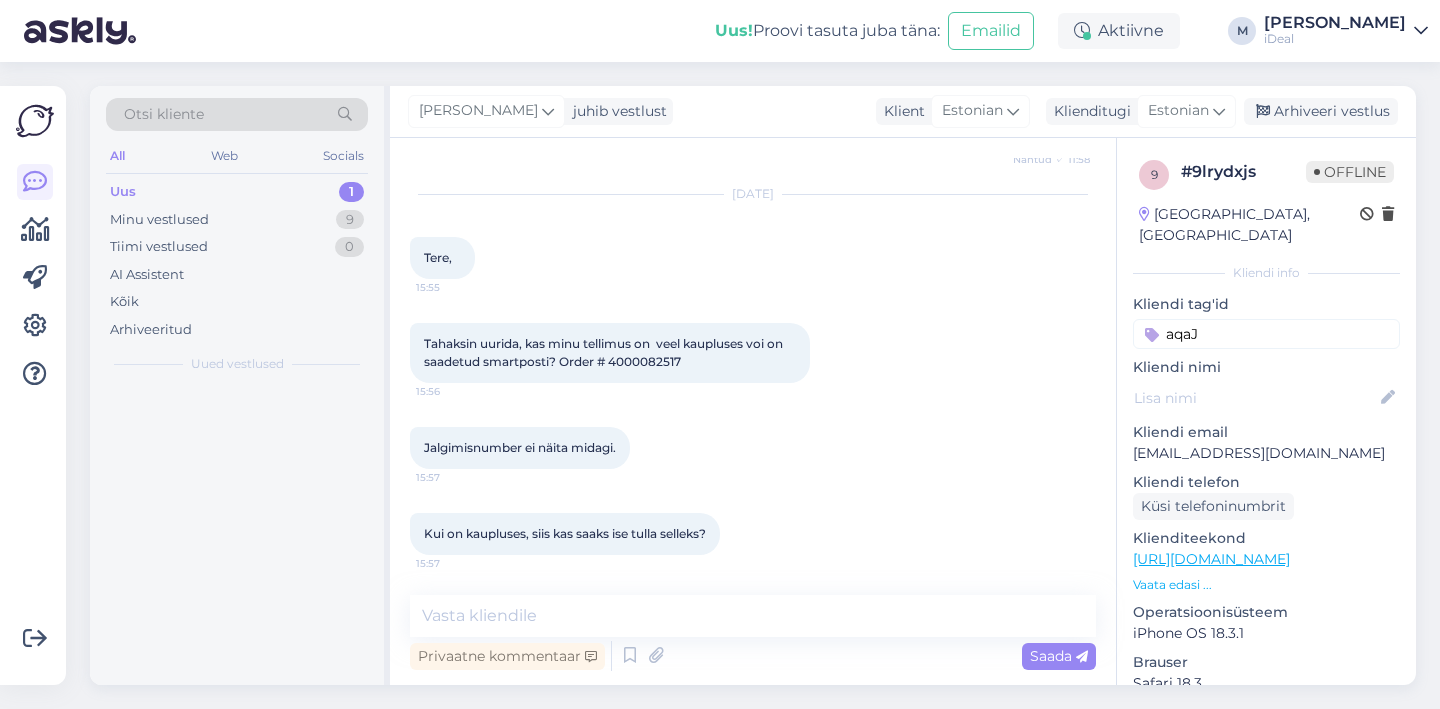 scroll, scrollTop: 605, scrollLeft: 0, axis: vertical 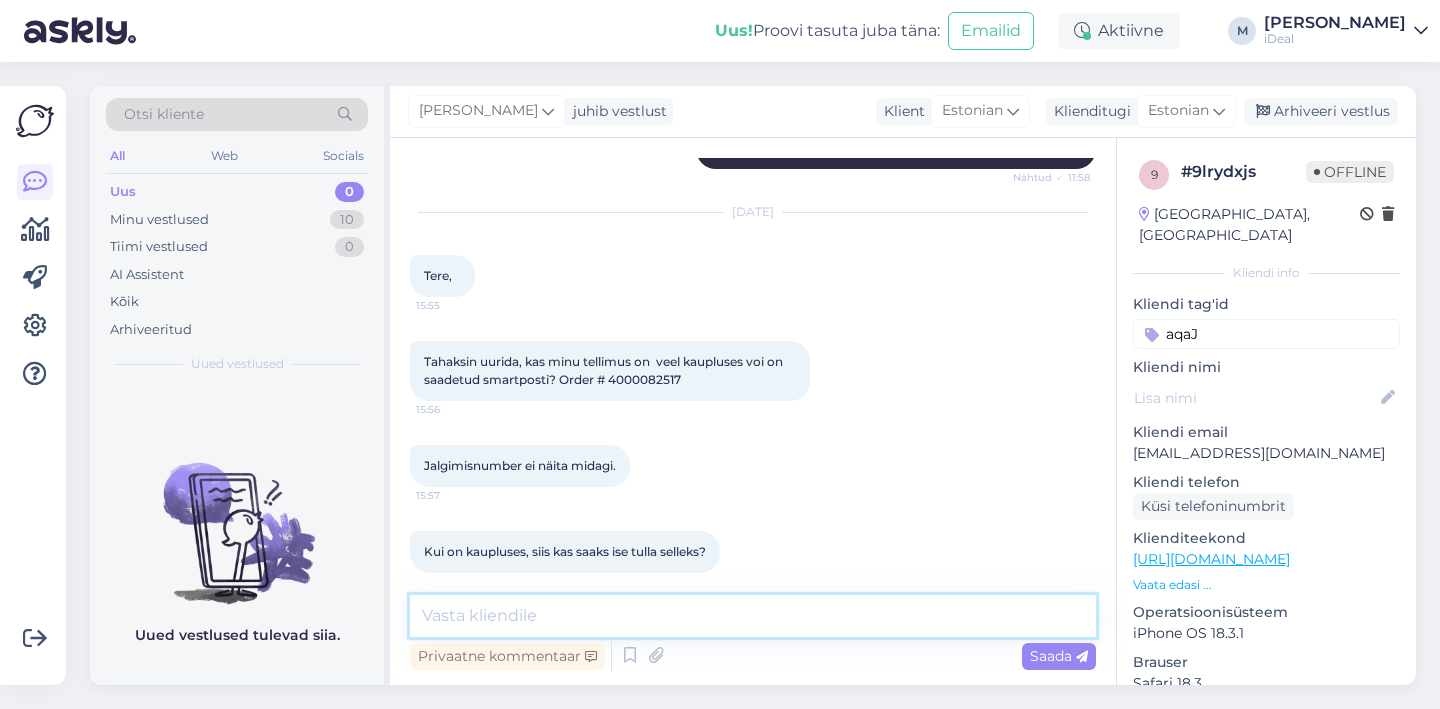 click at bounding box center (753, 616) 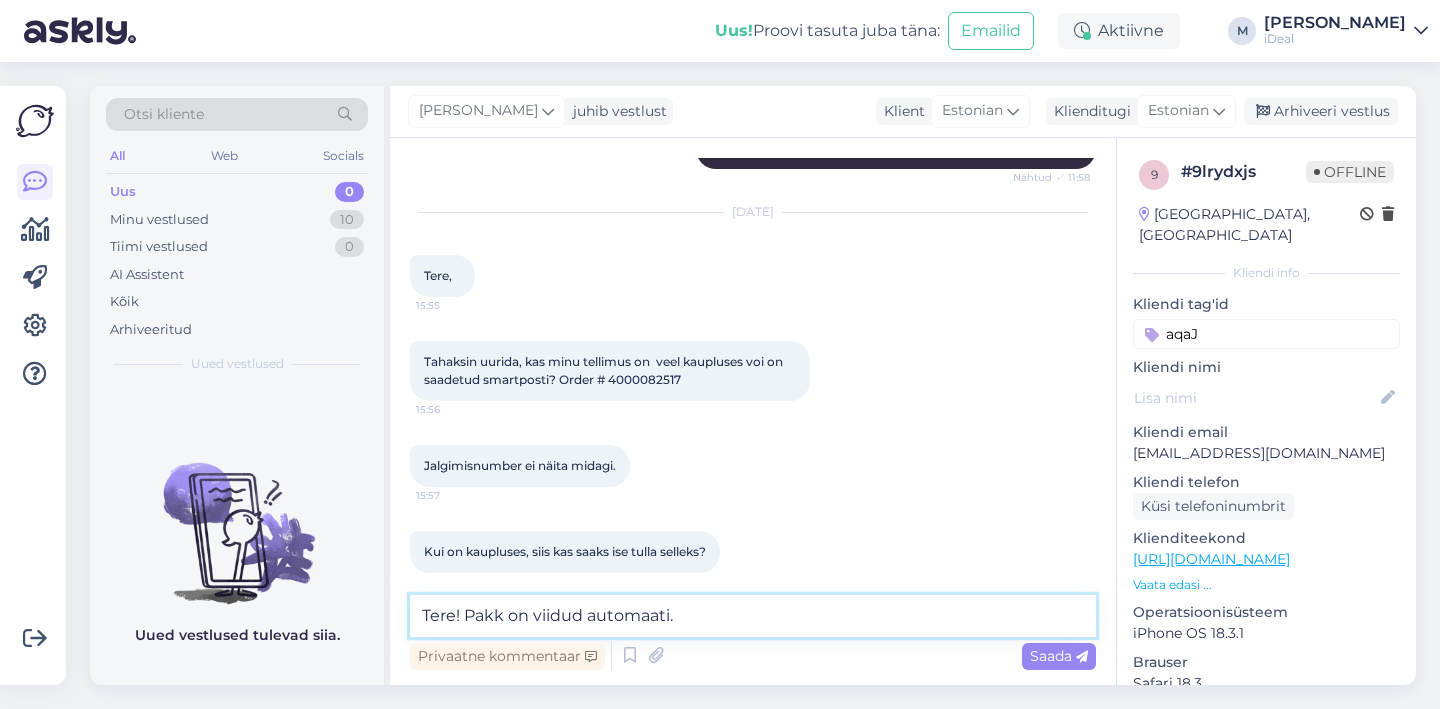 paste on "[PERSON_NAME] poolt pakk on automaati viidud. [GEOGRAPHIC_DATA] äriklient, siis pakk registeeritakse [PERSON_NAME] [PERSON_NAME] [PERSON_NAME] võtab automaadist. Sellel hetkel muutub ka pakk jälgitavaks." 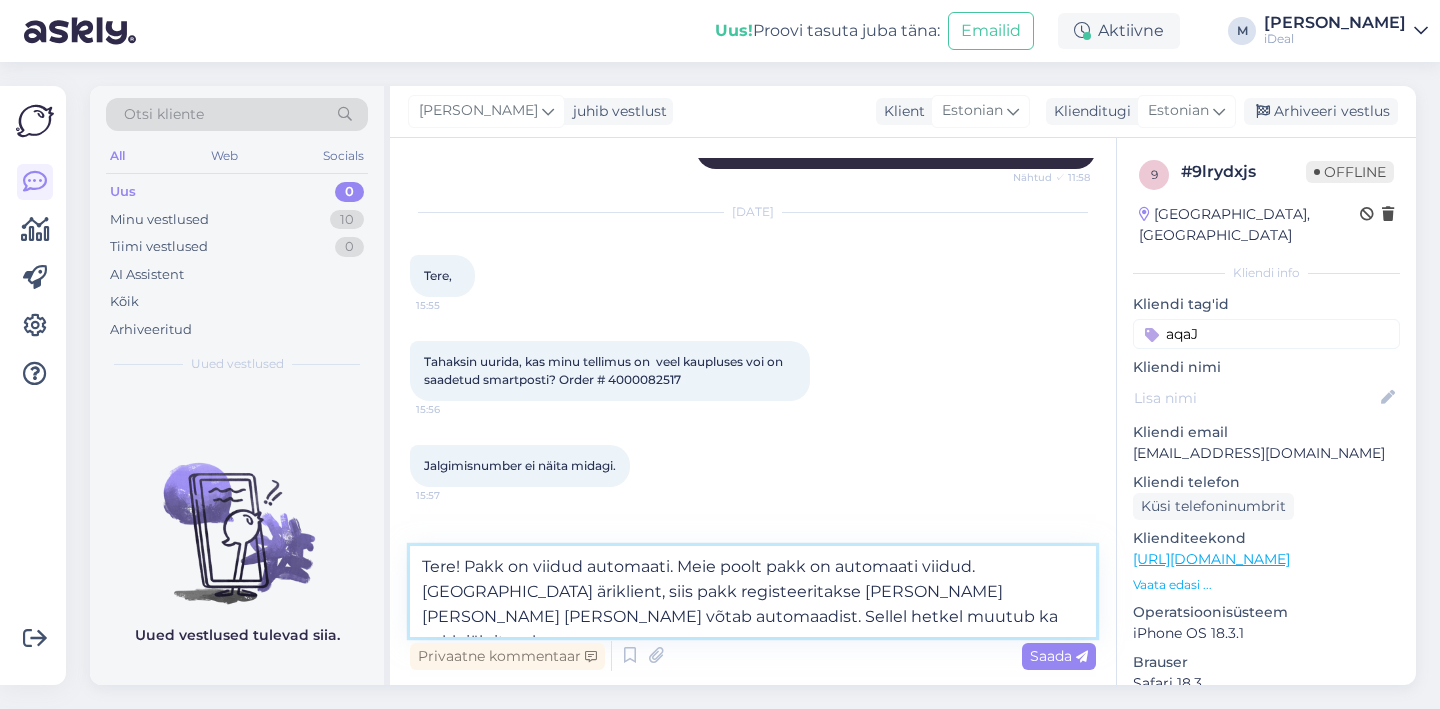 scroll, scrollTop: 654, scrollLeft: 0, axis: vertical 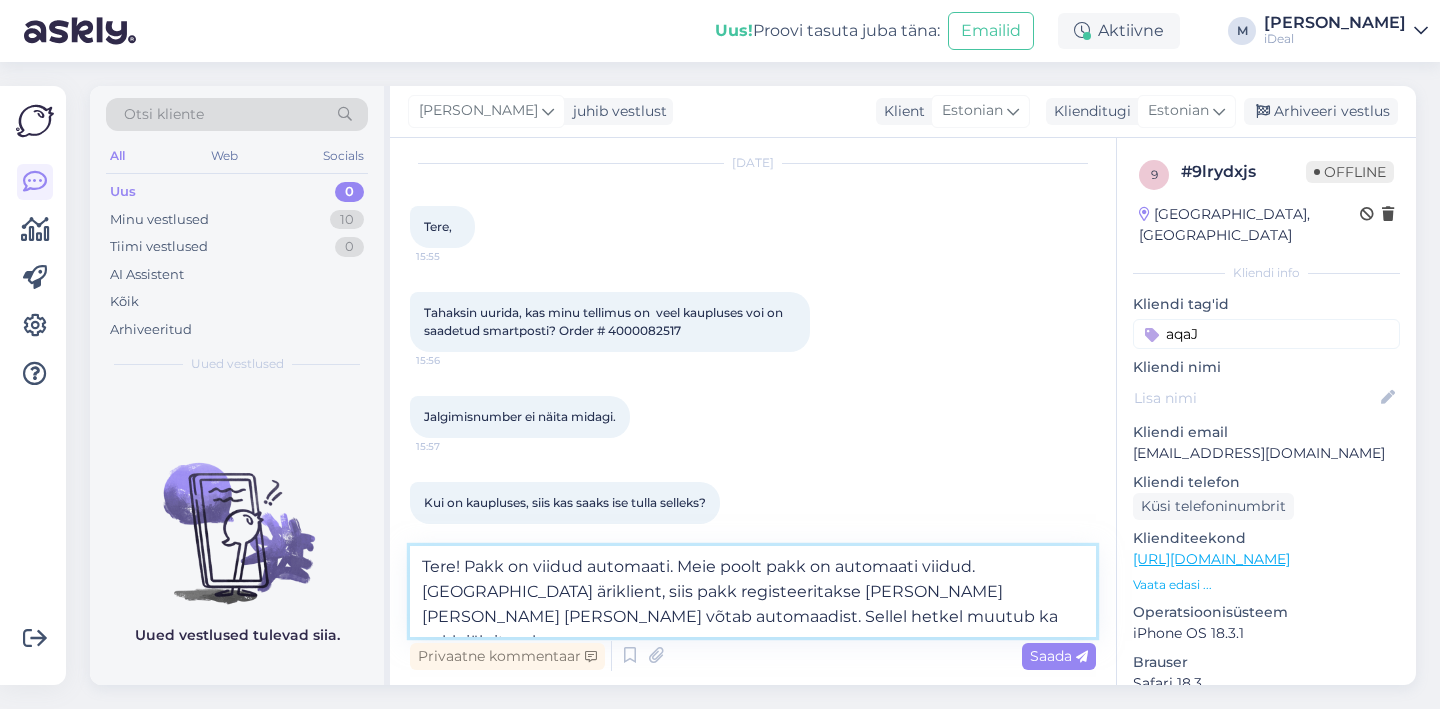 drag, startPoint x: 674, startPoint y: 564, endPoint x: 466, endPoint y: 557, distance: 208.11775 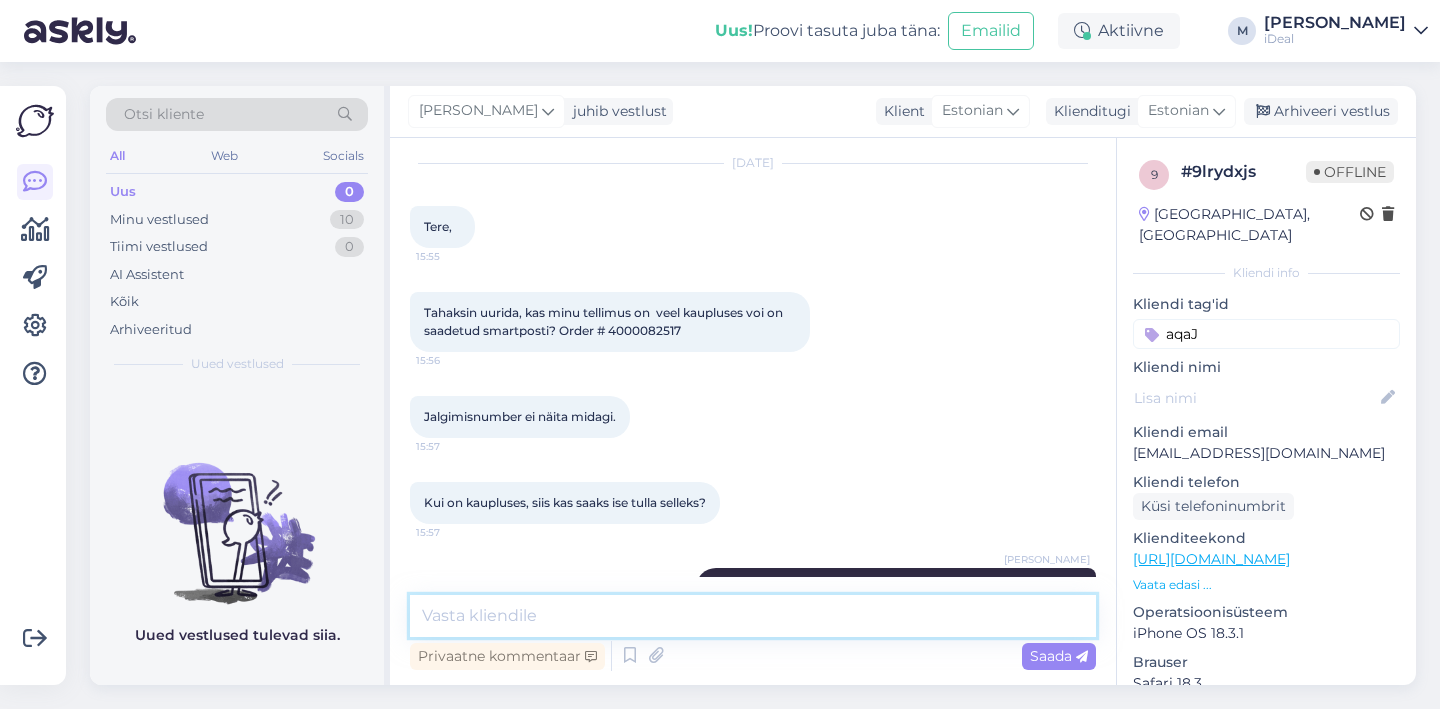 scroll, scrollTop: 727, scrollLeft: 0, axis: vertical 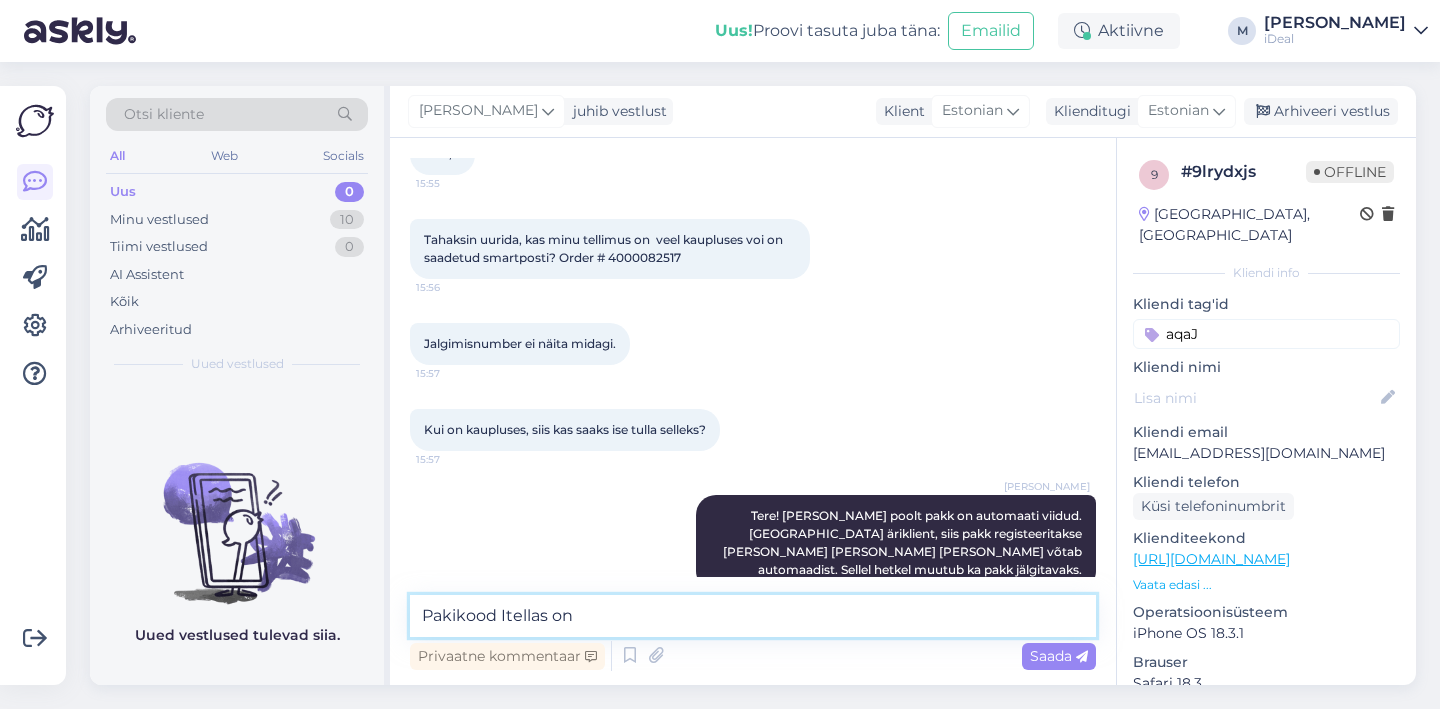 paste on "00364300487136185458" 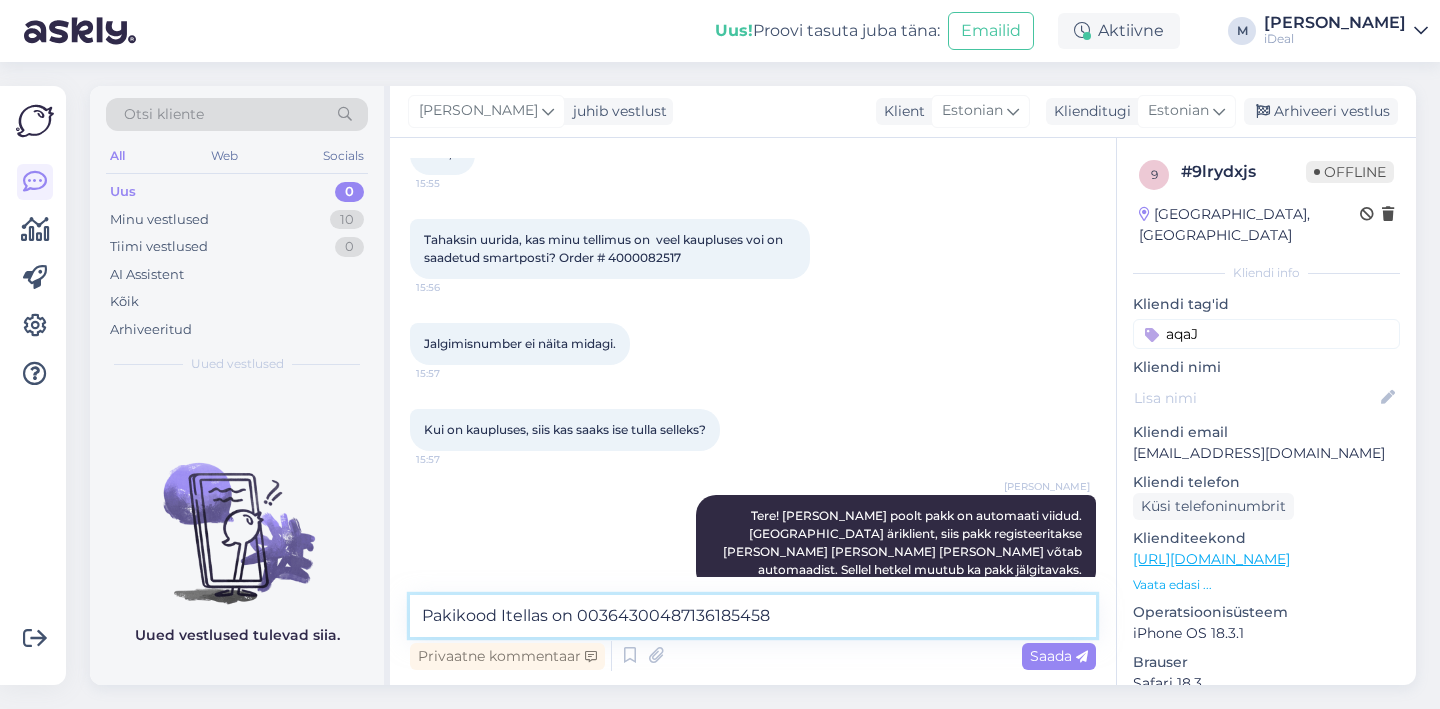 type on "Pakikood Itellas on 00364300487136185458" 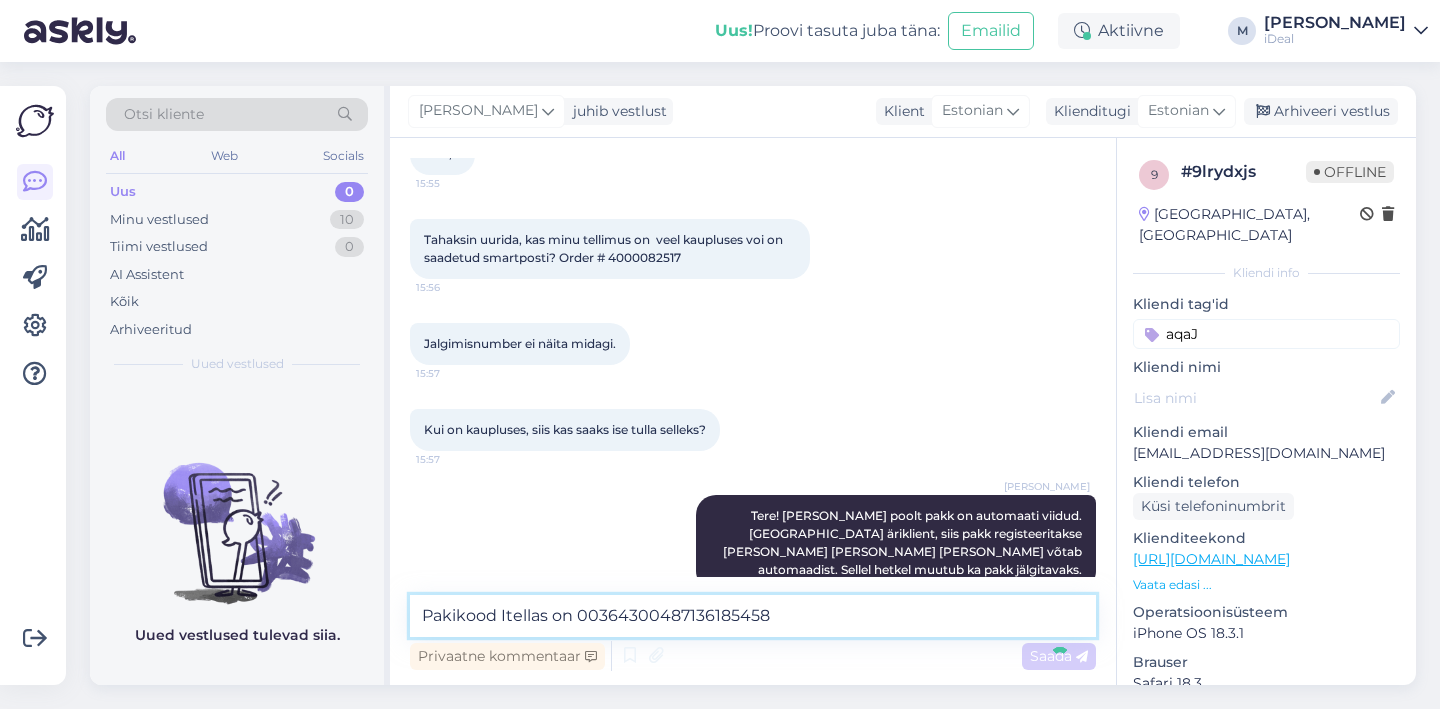 type 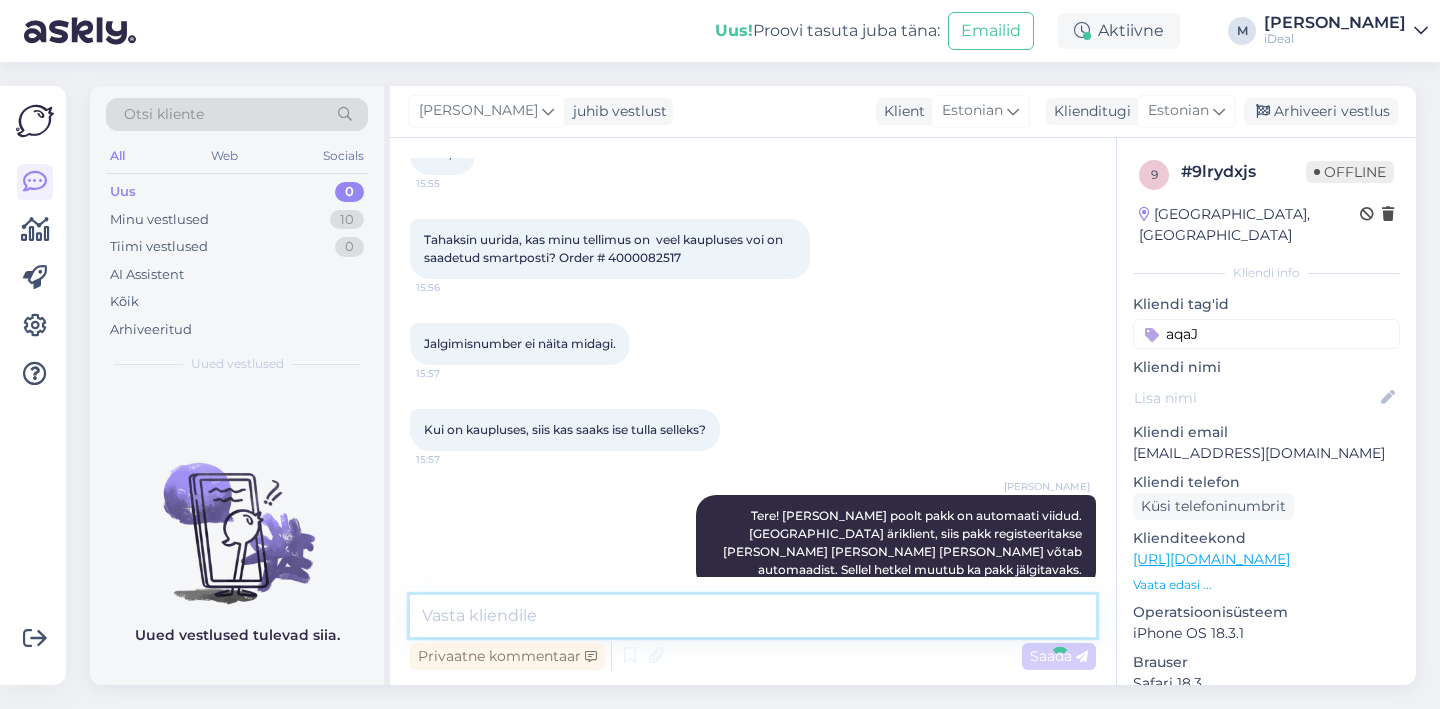 scroll, scrollTop: 813, scrollLeft: 0, axis: vertical 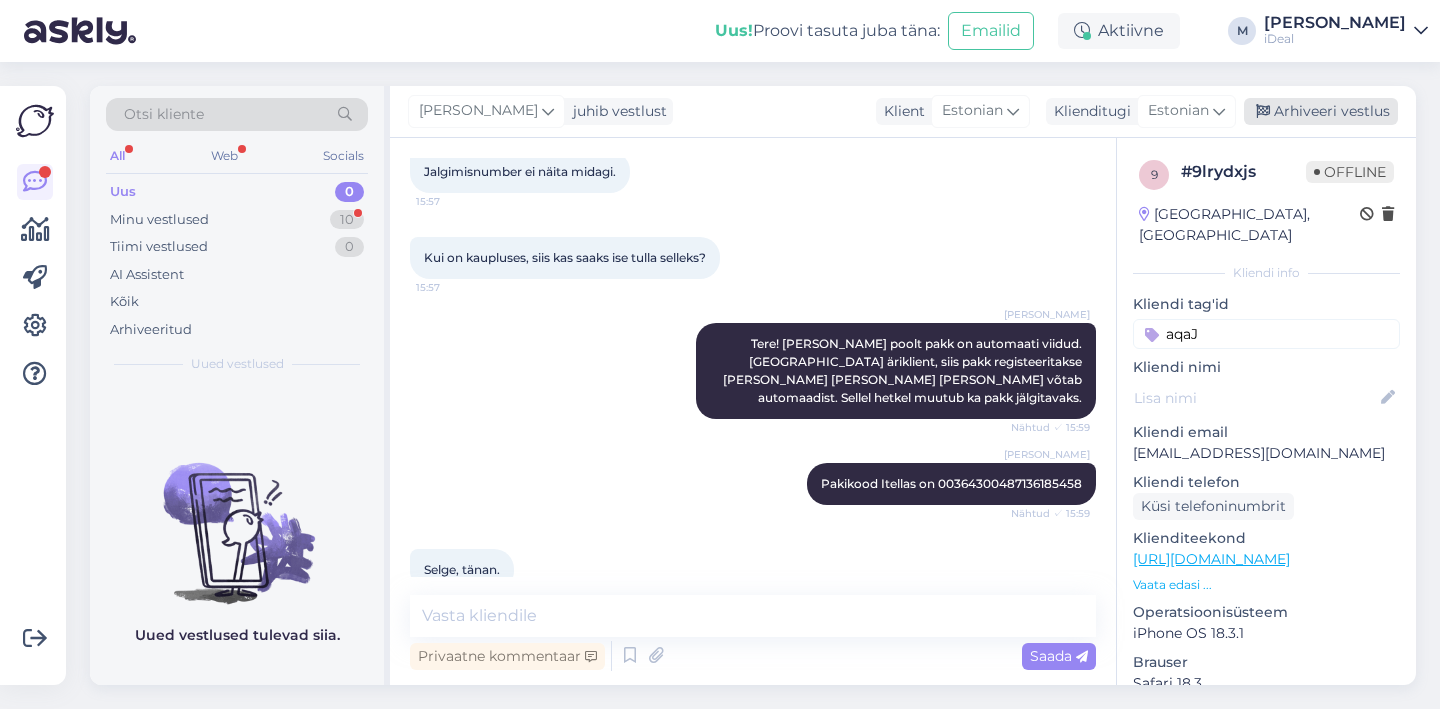 click on "Arhiveeri vestlus" at bounding box center (1321, 111) 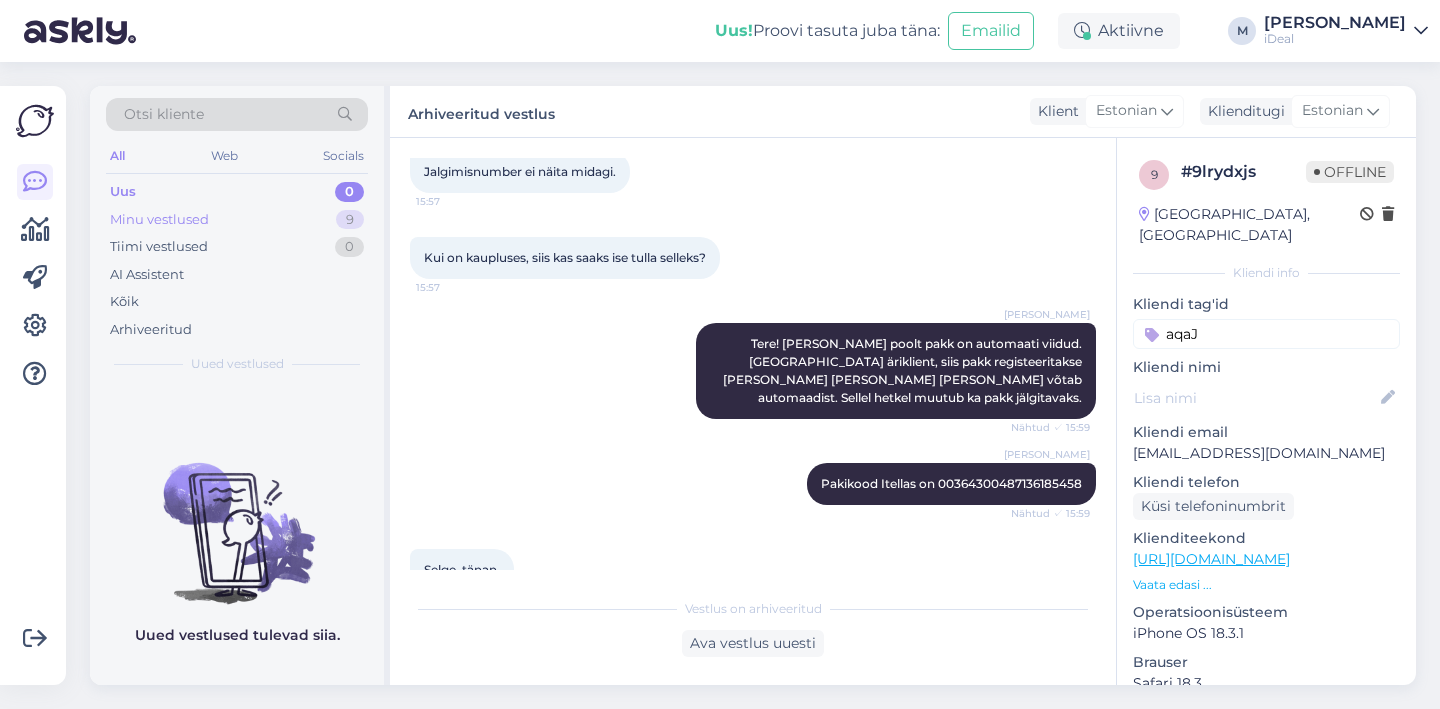click on "9" at bounding box center [350, 220] 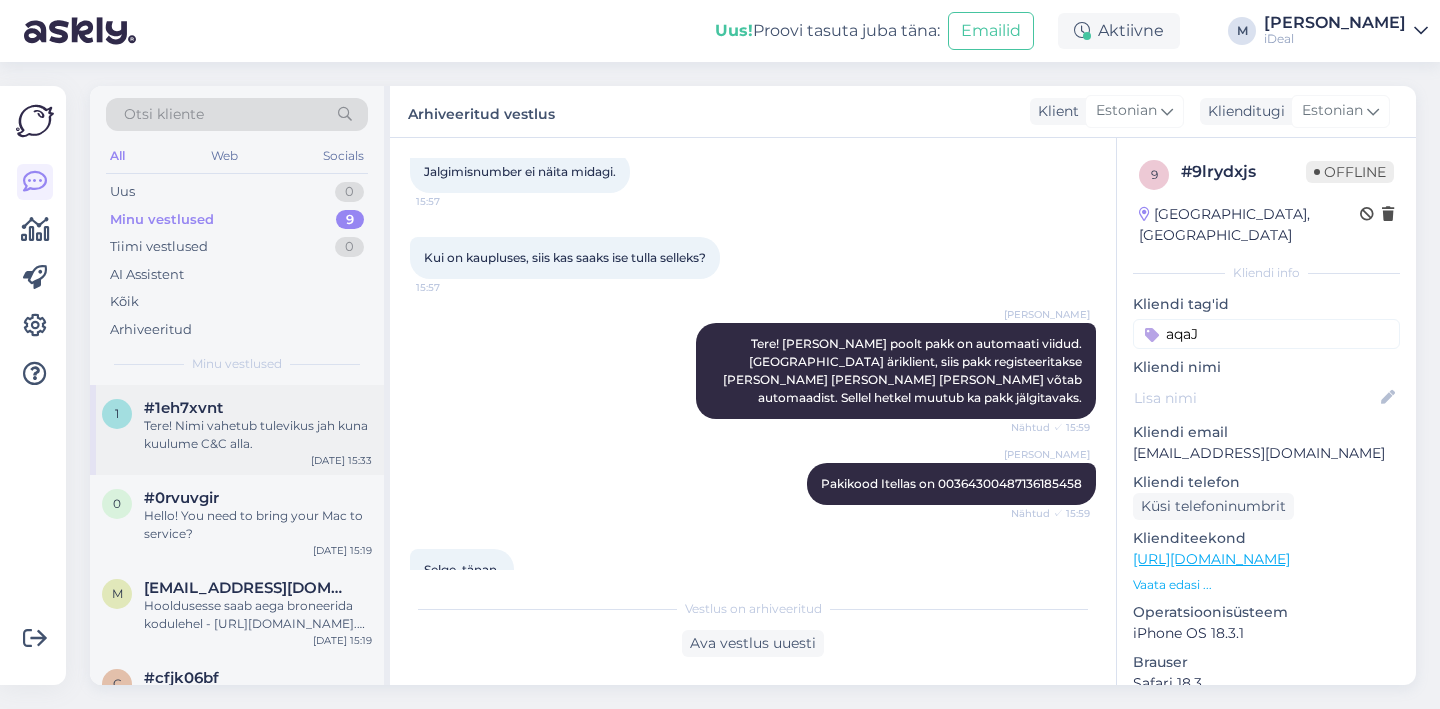 click on "Tere! Nimi vahetub tulevikus jah kuna kuulume C&C alla." at bounding box center (258, 435) 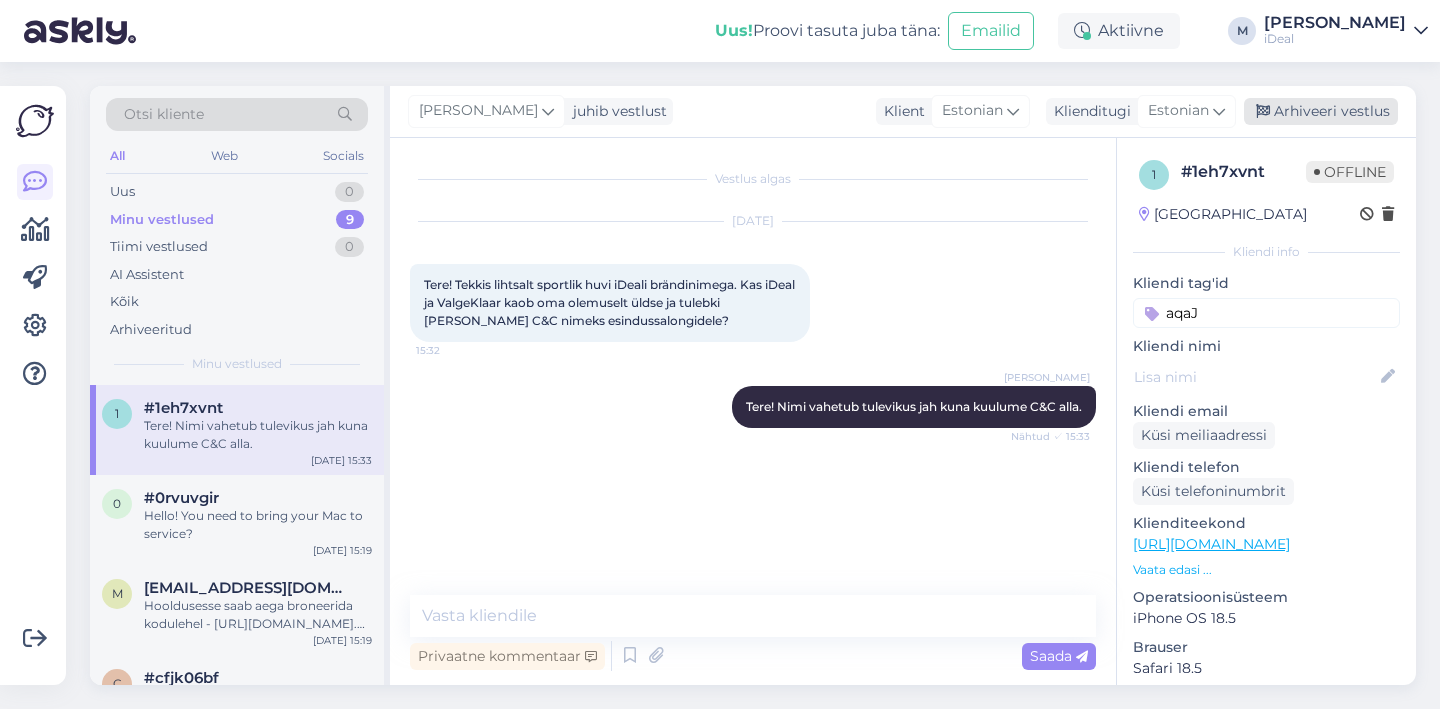 click on "Arhiveeri vestlus" at bounding box center [1321, 111] 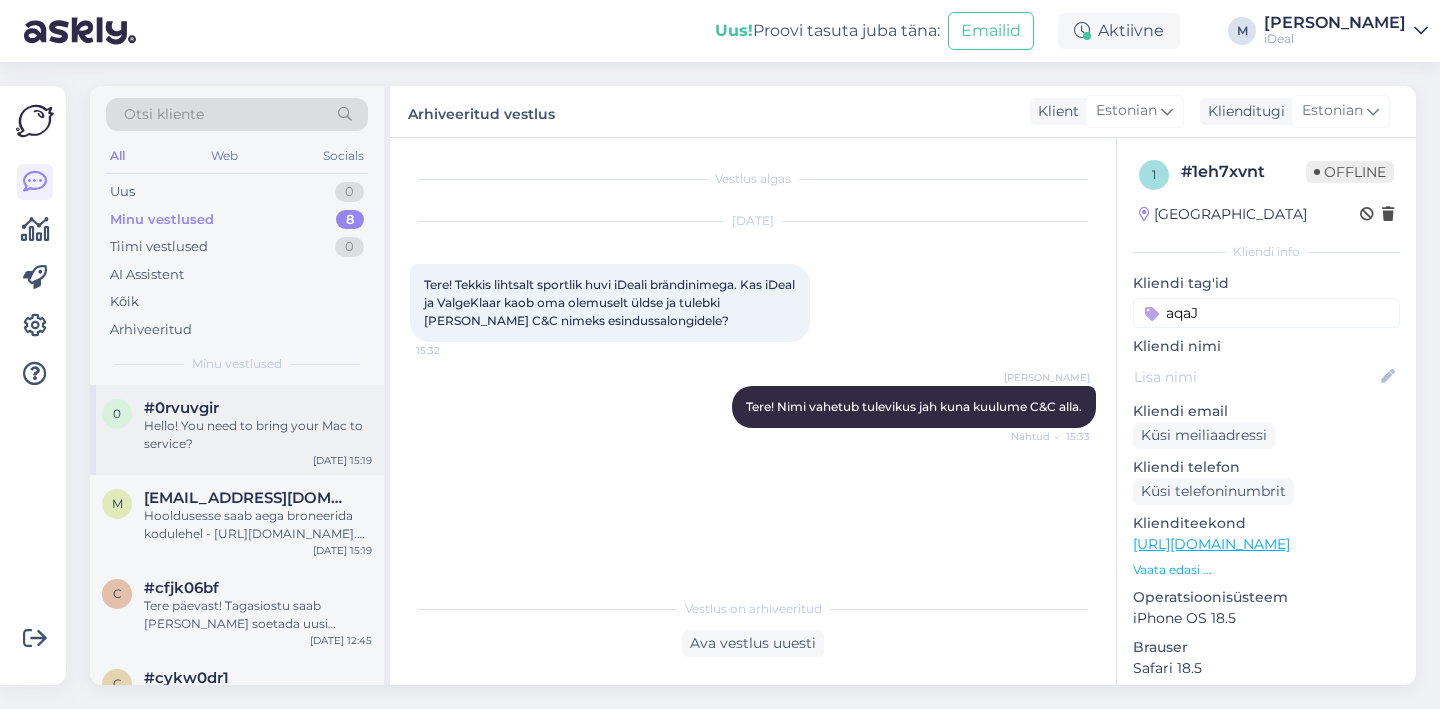 click on "Hello! You need to bring your Mac to service?" at bounding box center [258, 435] 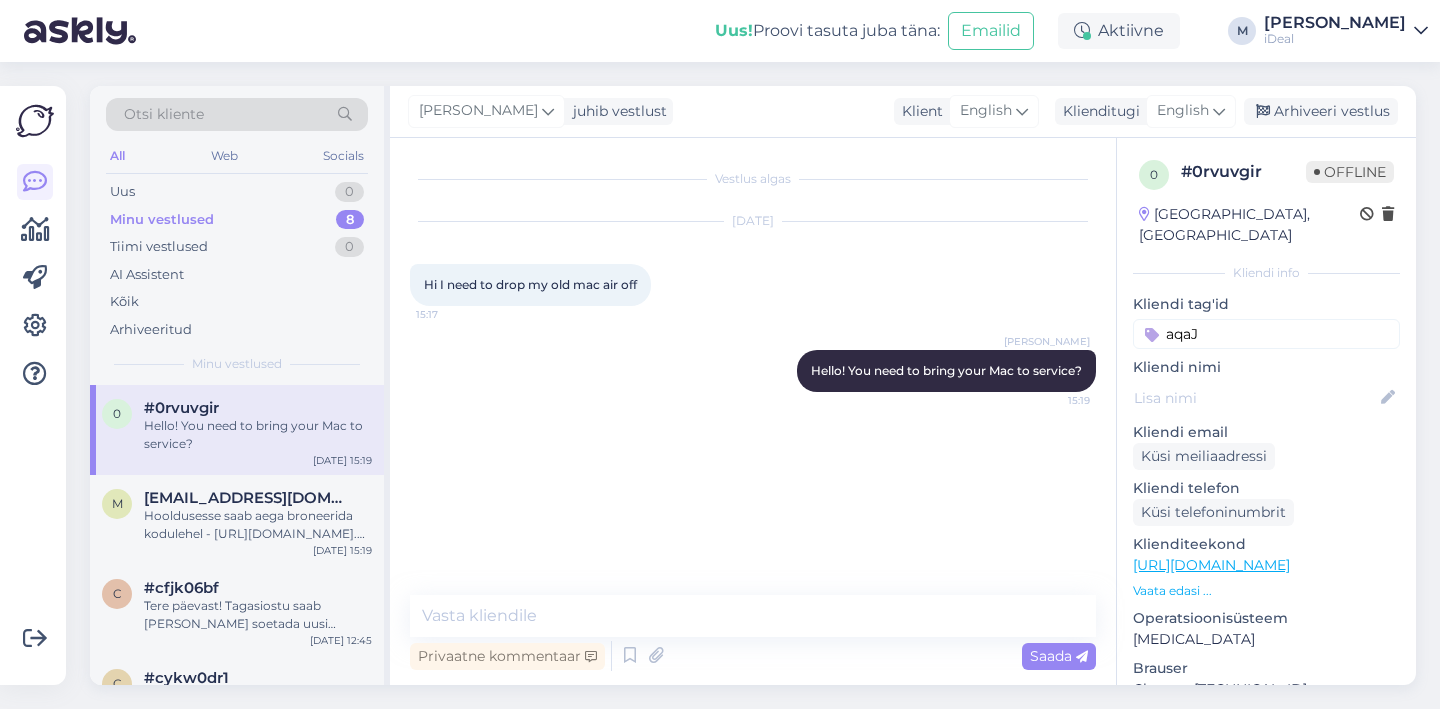 click on "[PERSON_NAME] vestlust Klient [DEMOGRAPHIC_DATA] Klienditugi English Arhiveeri vestlus" at bounding box center (903, 112) 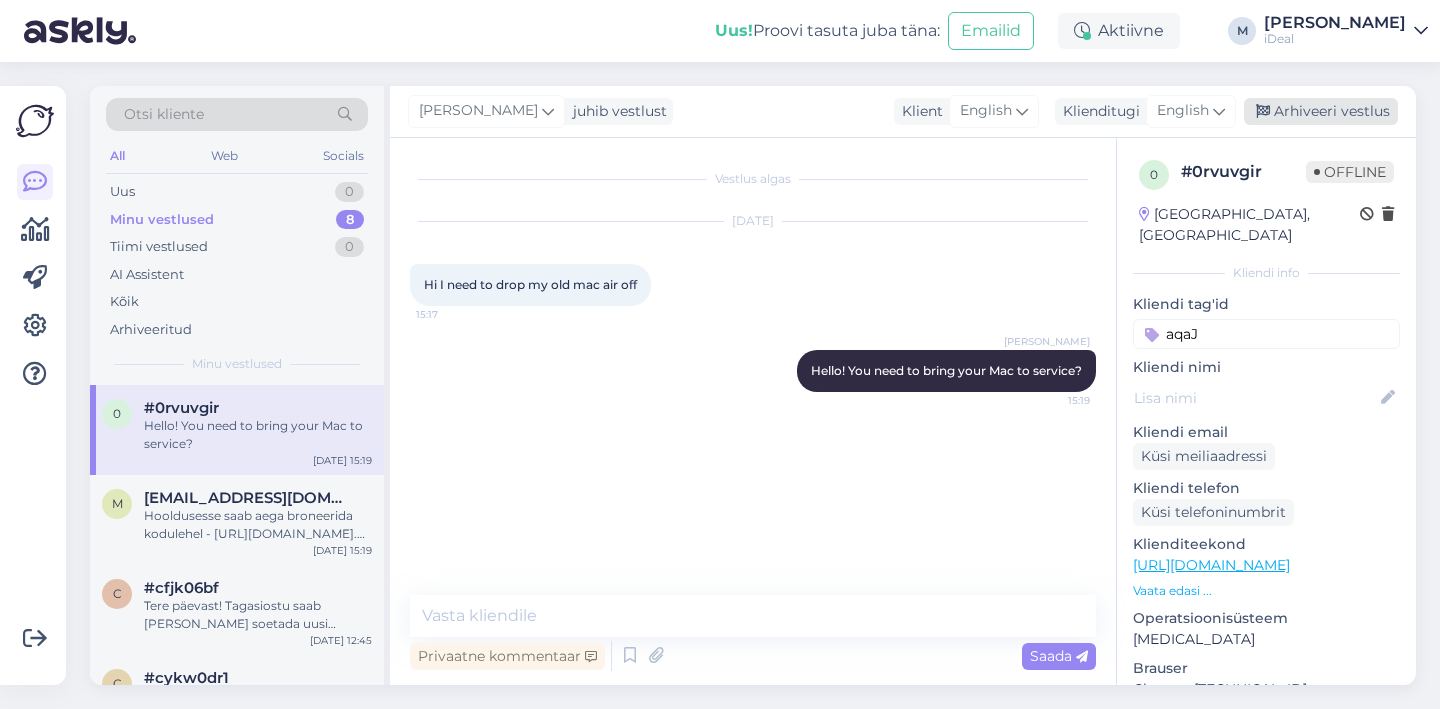click on "Arhiveeri vestlus" at bounding box center (1321, 111) 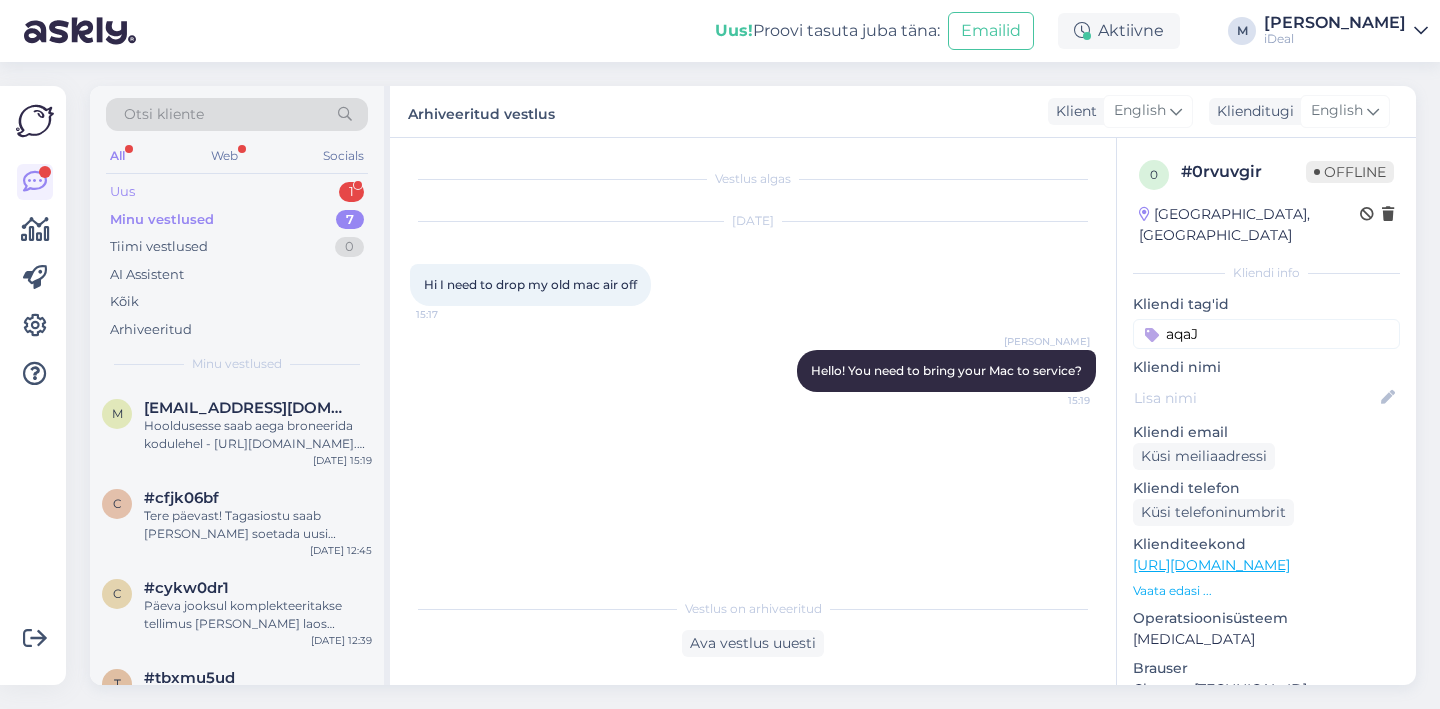 click on "Uus 1" at bounding box center [237, 192] 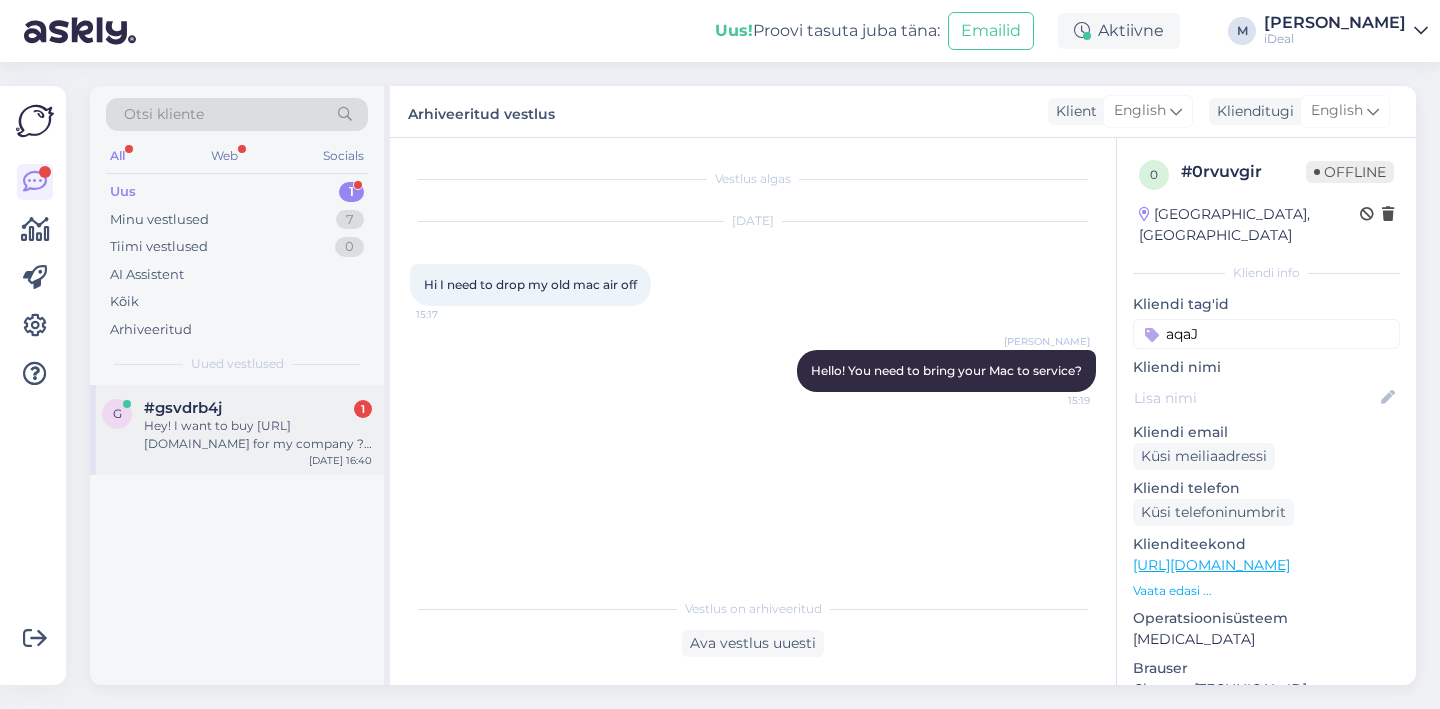 click on "Hey!
I want to buy [URL][DOMAIN_NAME] for my company ? Can I do it online or I should go to the shop ?" at bounding box center (258, 435) 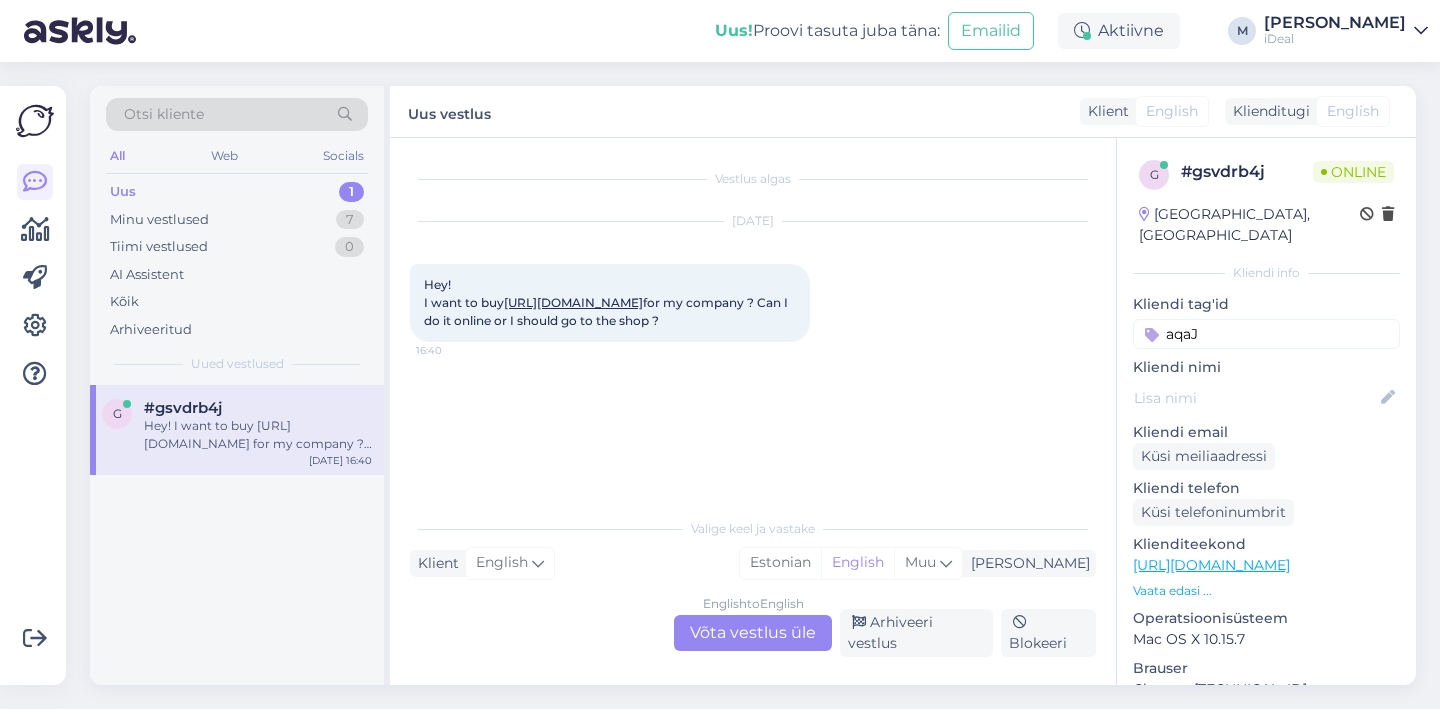 click on "English  to  English Võta vestlus üle" at bounding box center (753, 633) 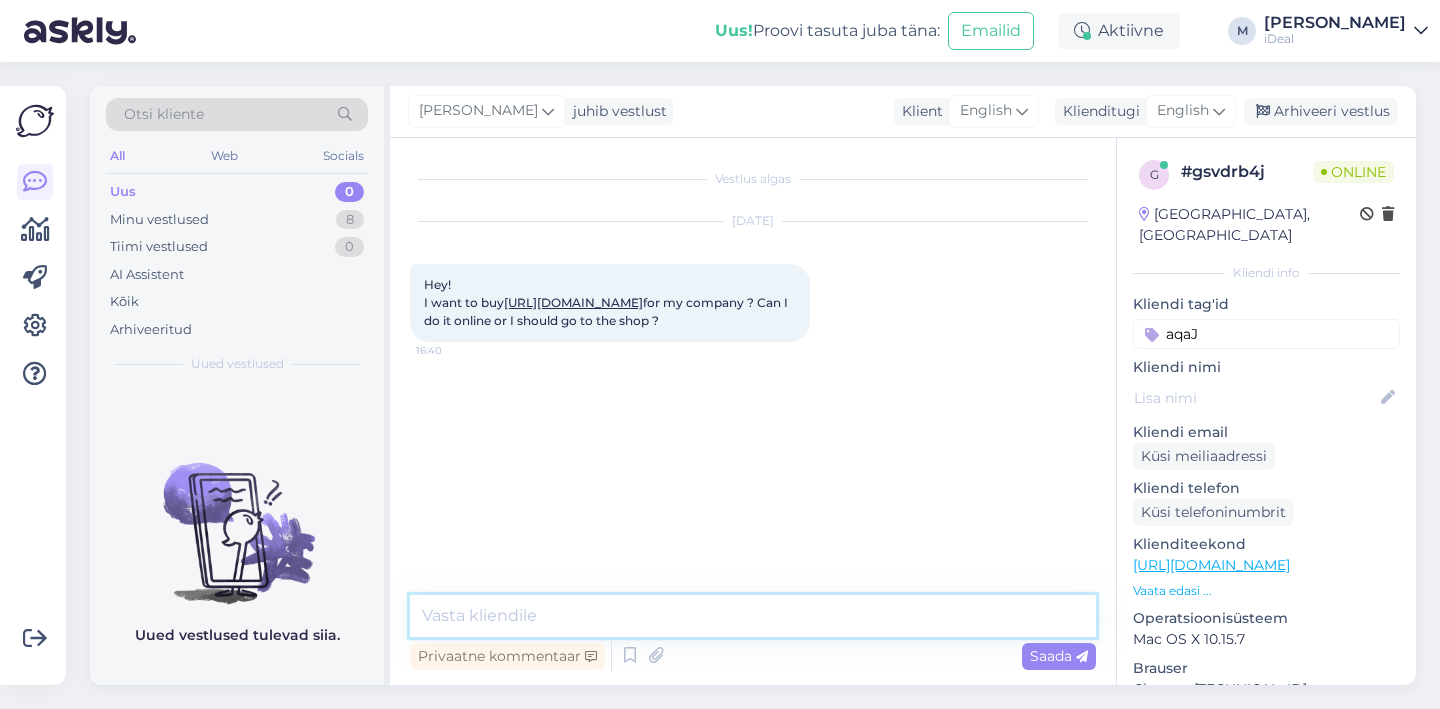 click at bounding box center [753, 616] 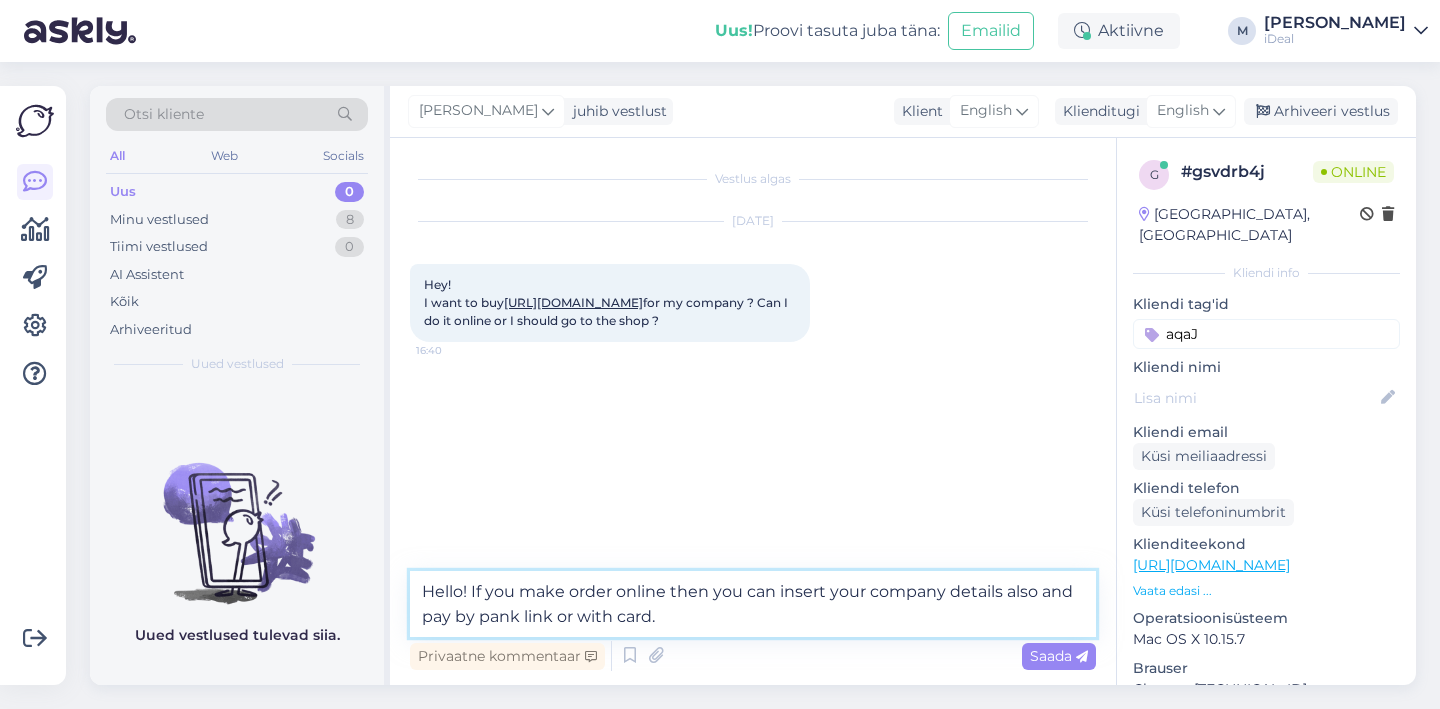 type on "Hello! If you make order online then you can insert your company details also and pay by pank link or with card." 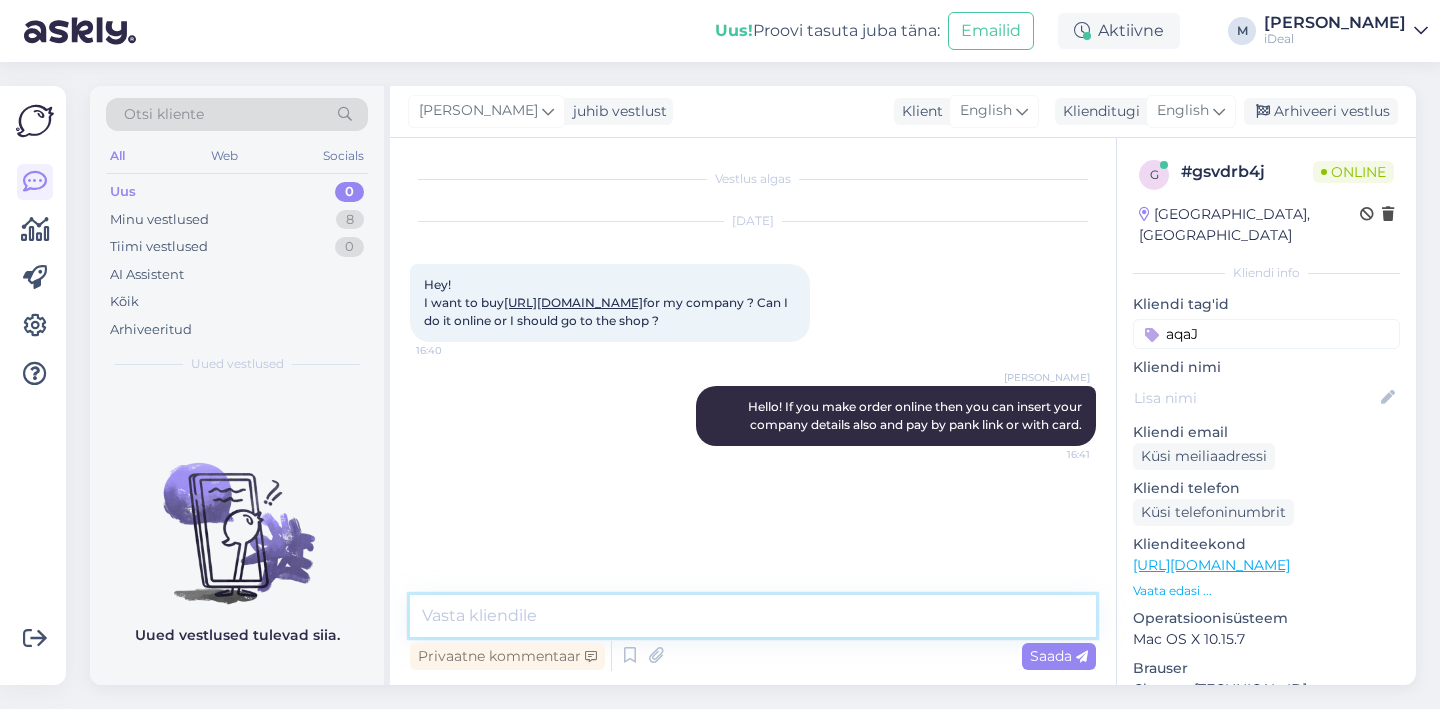 type 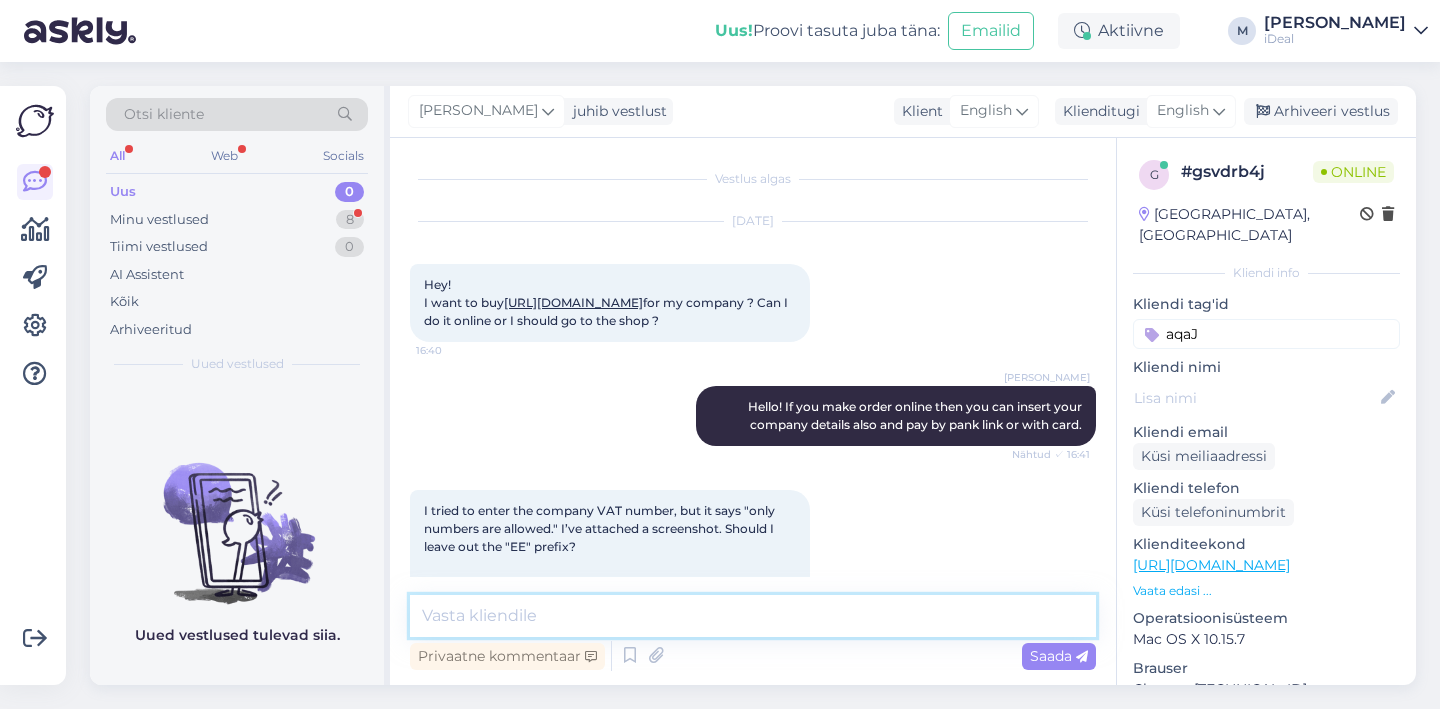 scroll, scrollTop: 211, scrollLeft: 0, axis: vertical 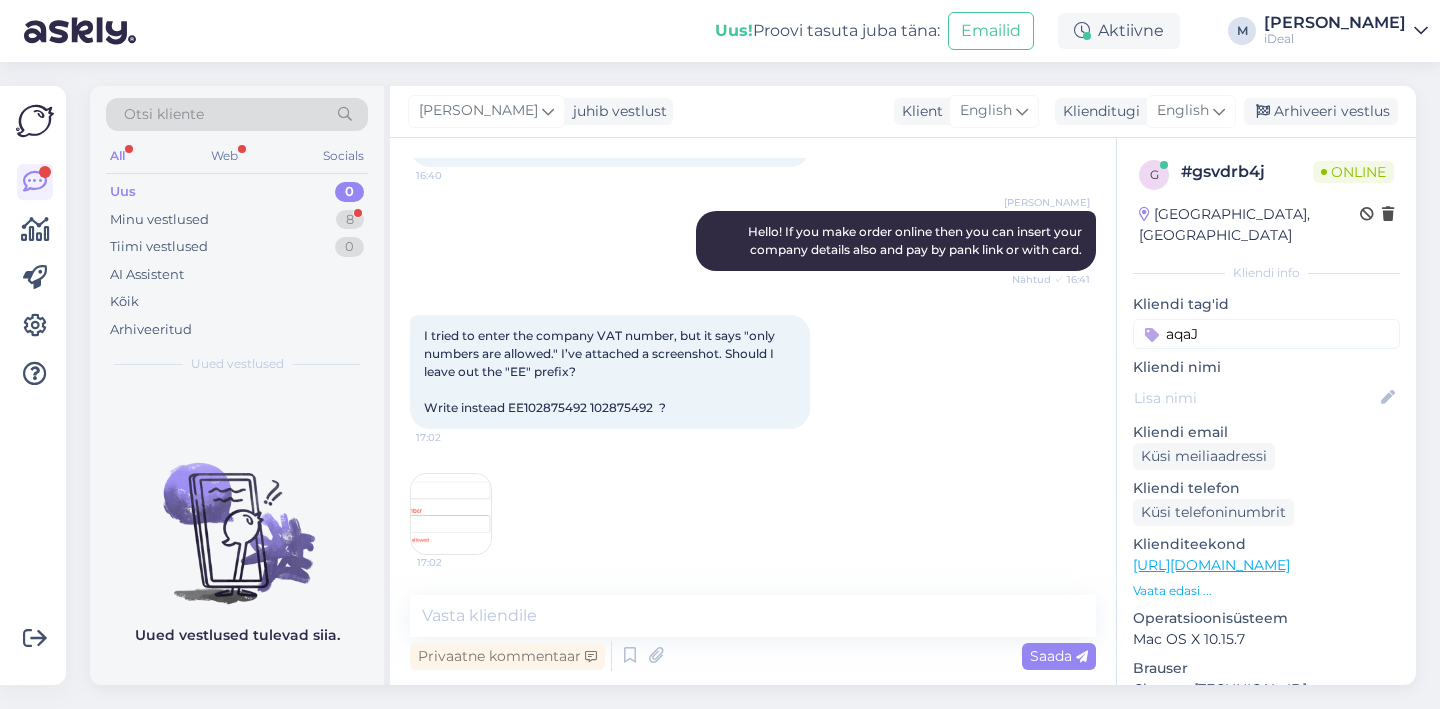 click at bounding box center [451, 514] 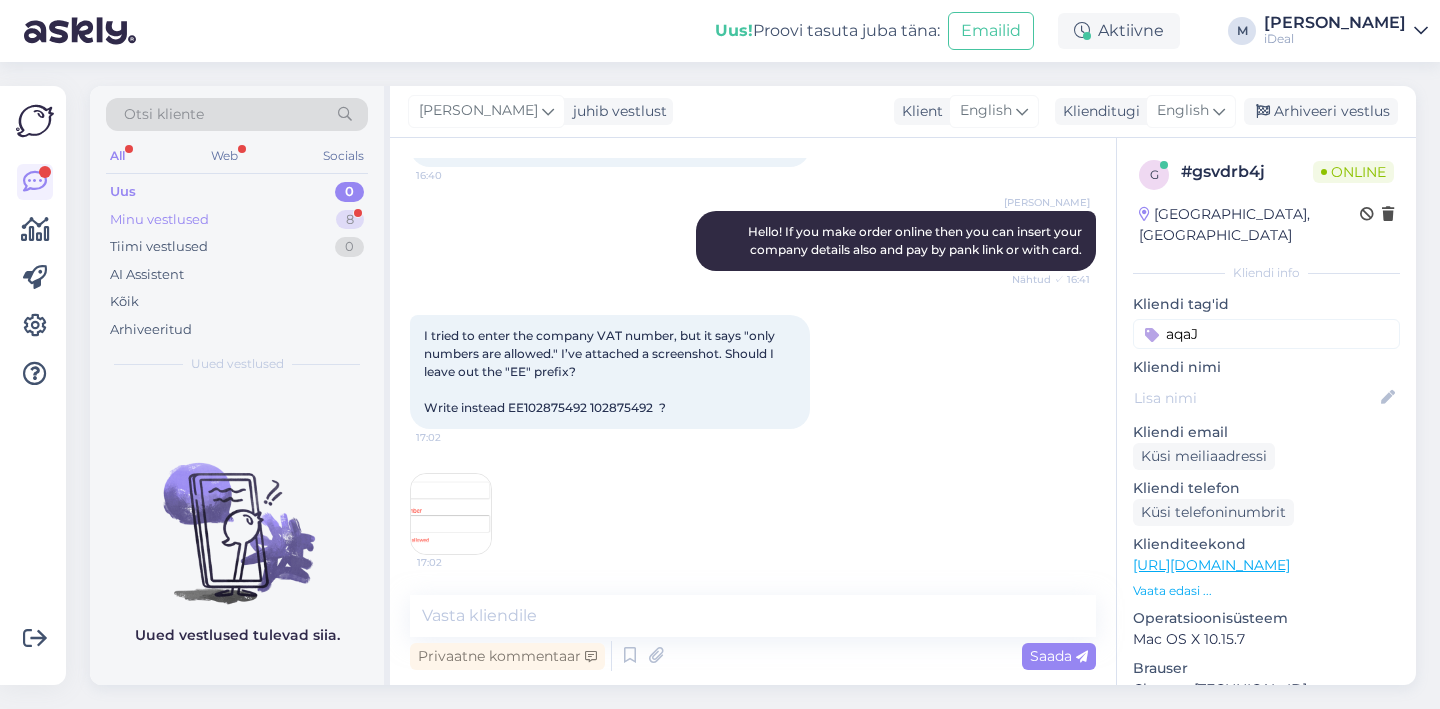 click on "Minu vestlused 8" at bounding box center (237, 220) 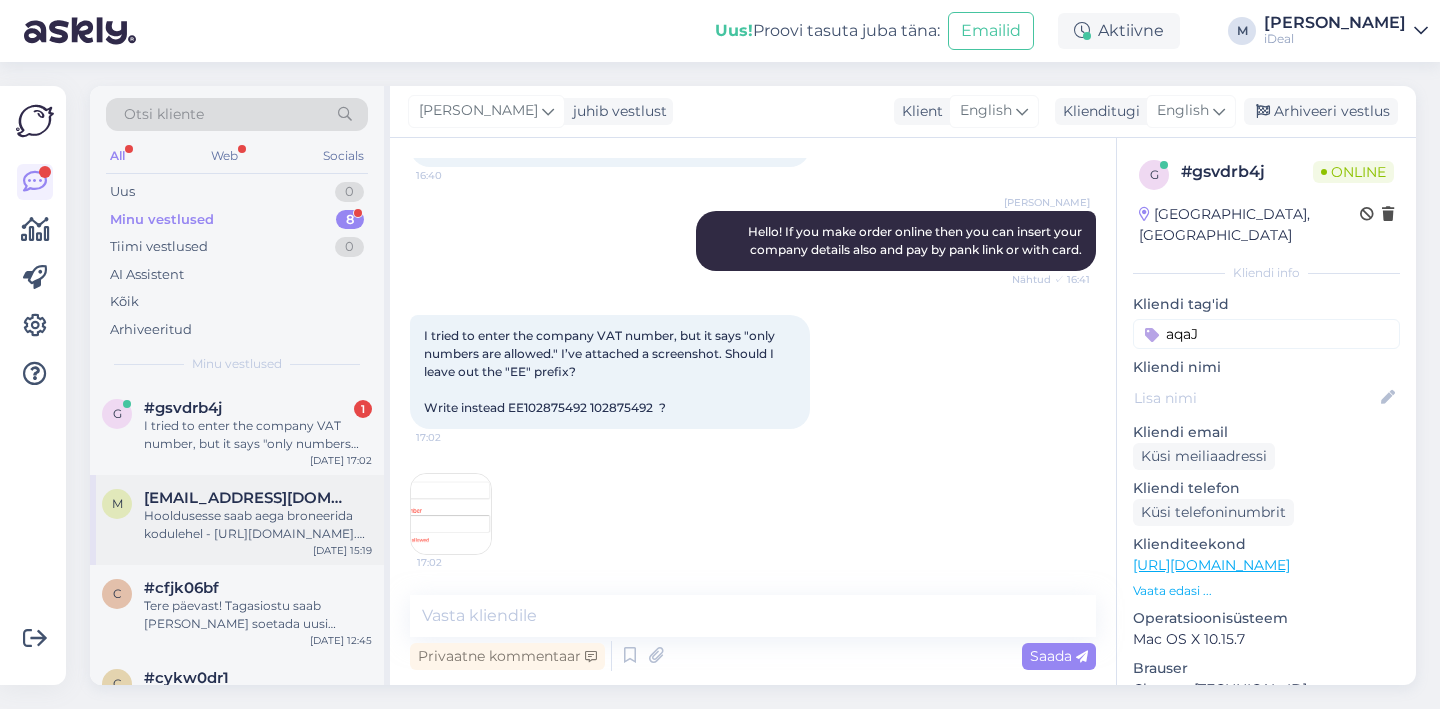 click on "Hooldusesse saab aega broneerida kodulehel - [URL][DOMAIN_NAME].
Enne hooldusesse tulemist soovitame tutvuda ka kodulehel asuva korduma kippuvate küsimustega.
Valmistage ette oma Apple ID parool ja lülitage välja Find My iPhone/Find My Mac funktsioon.
Lisaks on vajalik teha andmete tagavarakoopia!" at bounding box center (258, 525) 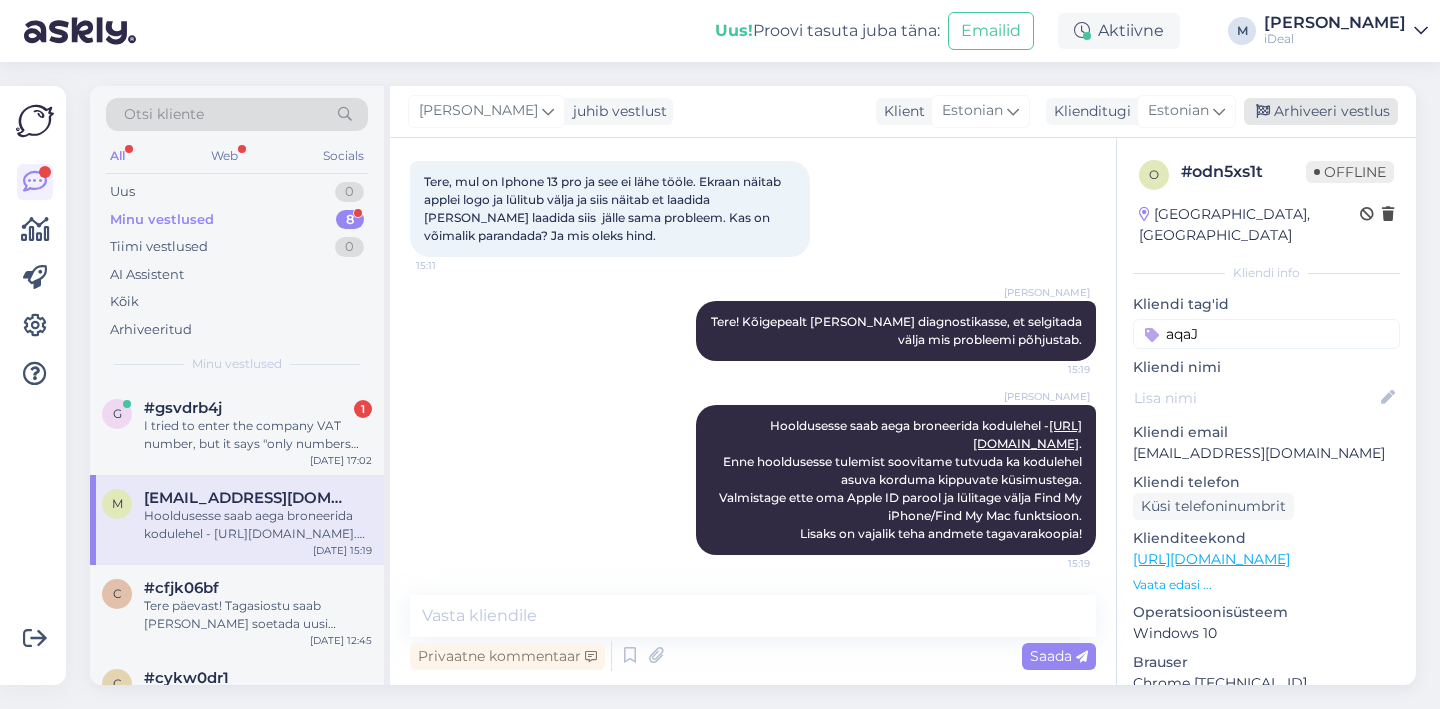 click on "Arhiveeri vestlus" at bounding box center [1321, 111] 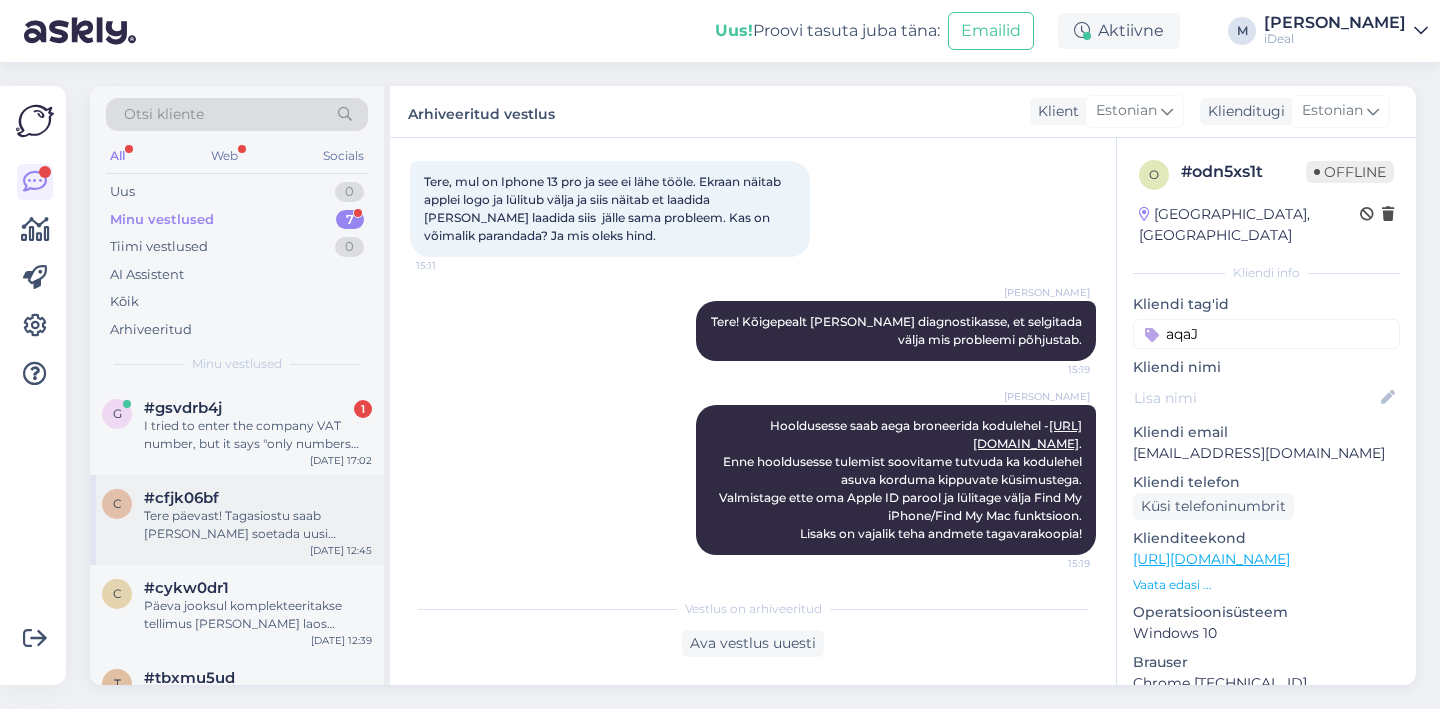 click on "Tere päevast! Tagasiostu saab [PERSON_NAME] soetada uusi tooteid soodsamalt. Raha ei paku vastu." at bounding box center (258, 525) 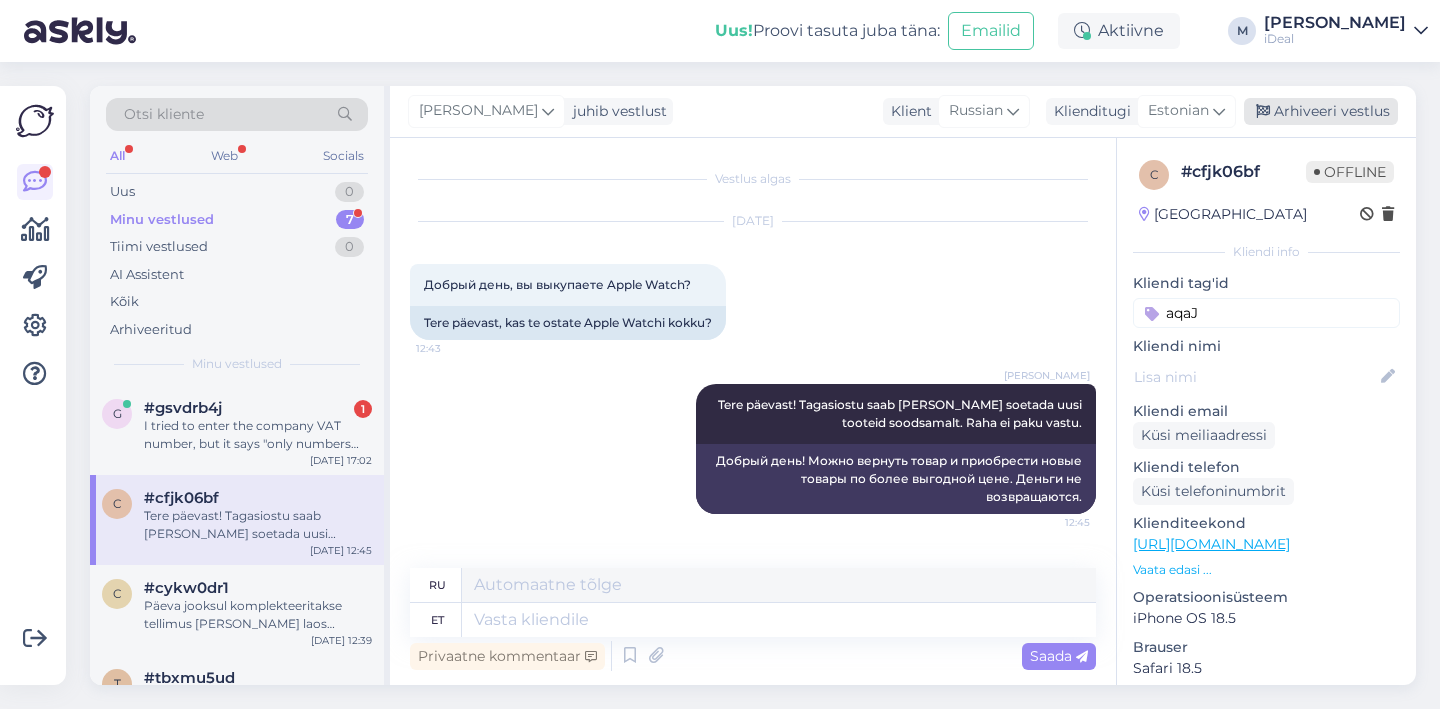 click on "Arhiveeri vestlus" at bounding box center [1321, 111] 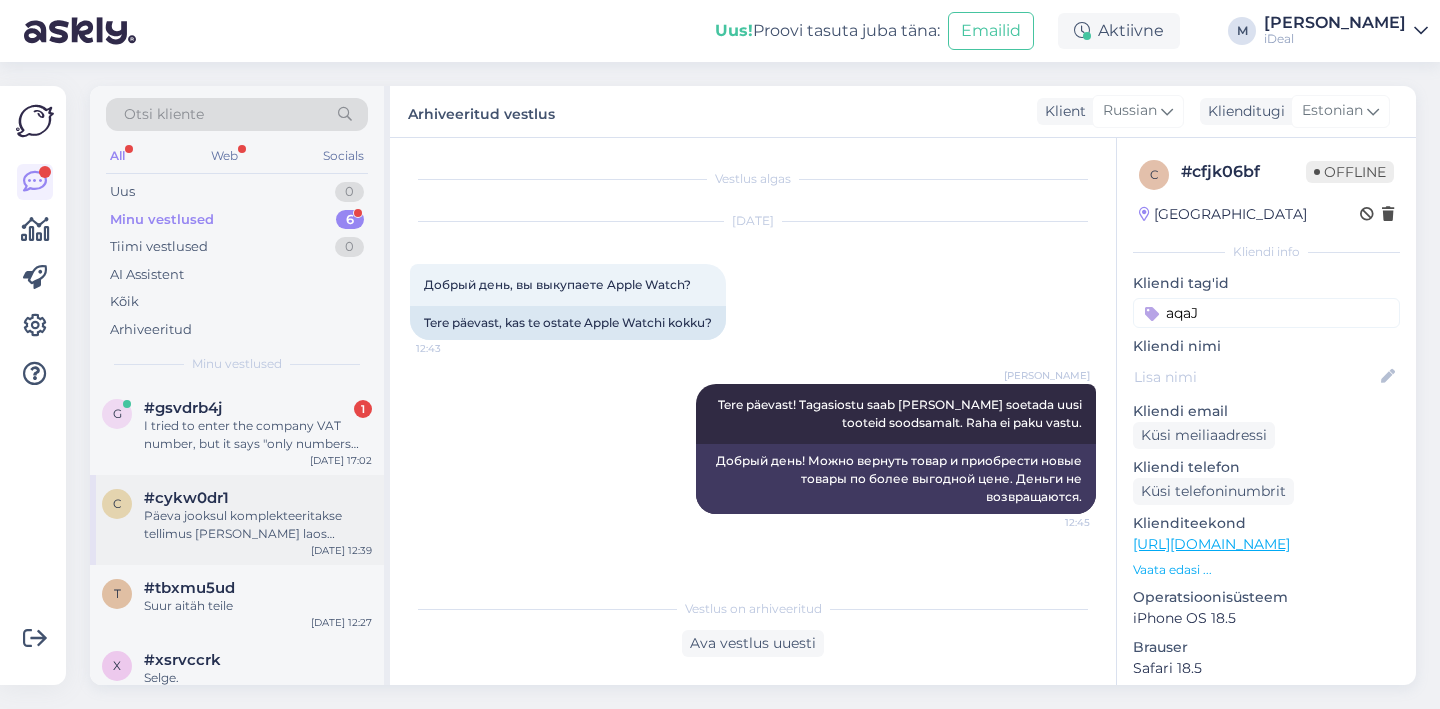 click on "c #cykw0dr1 Päeva jooksul komplekteeritakse tellimus [PERSON_NAME] laos olemas.  [DATE] 12:39" at bounding box center (237, 520) 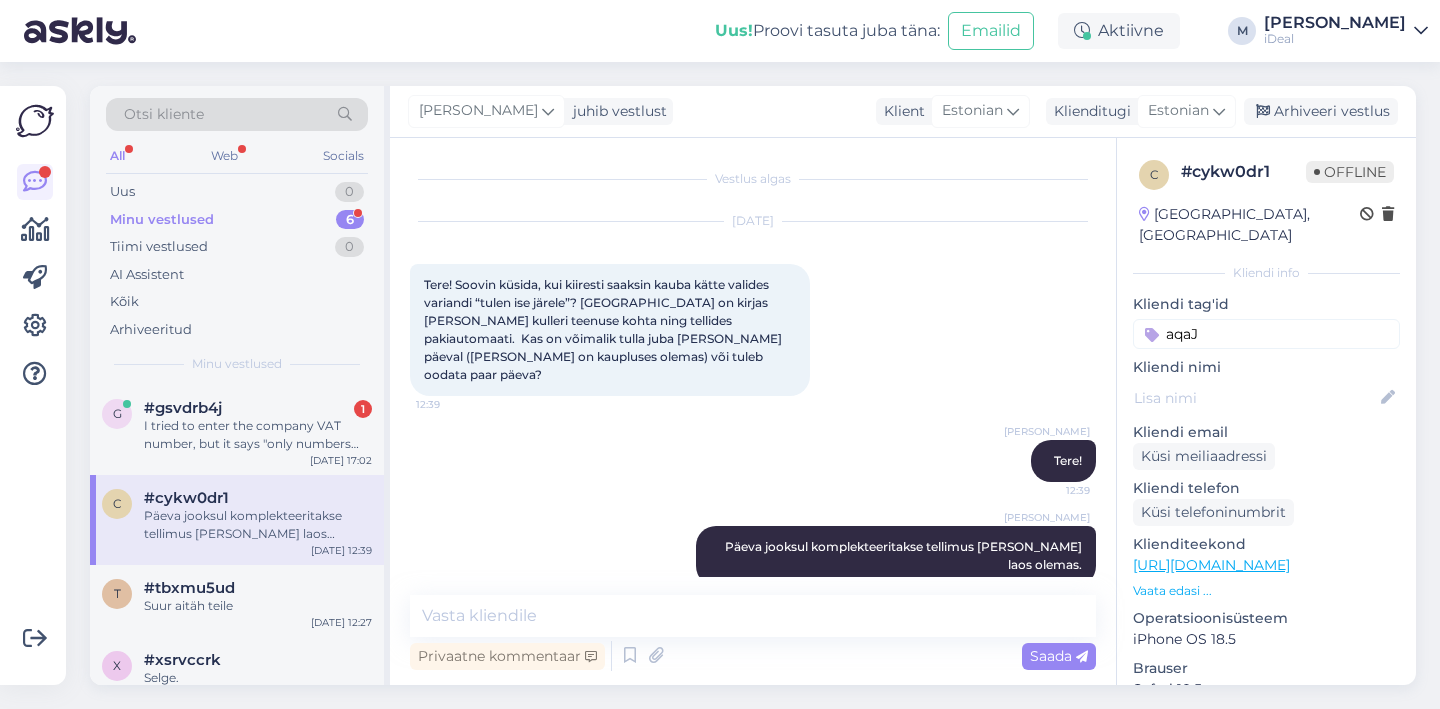 scroll, scrollTop: 13, scrollLeft: 0, axis: vertical 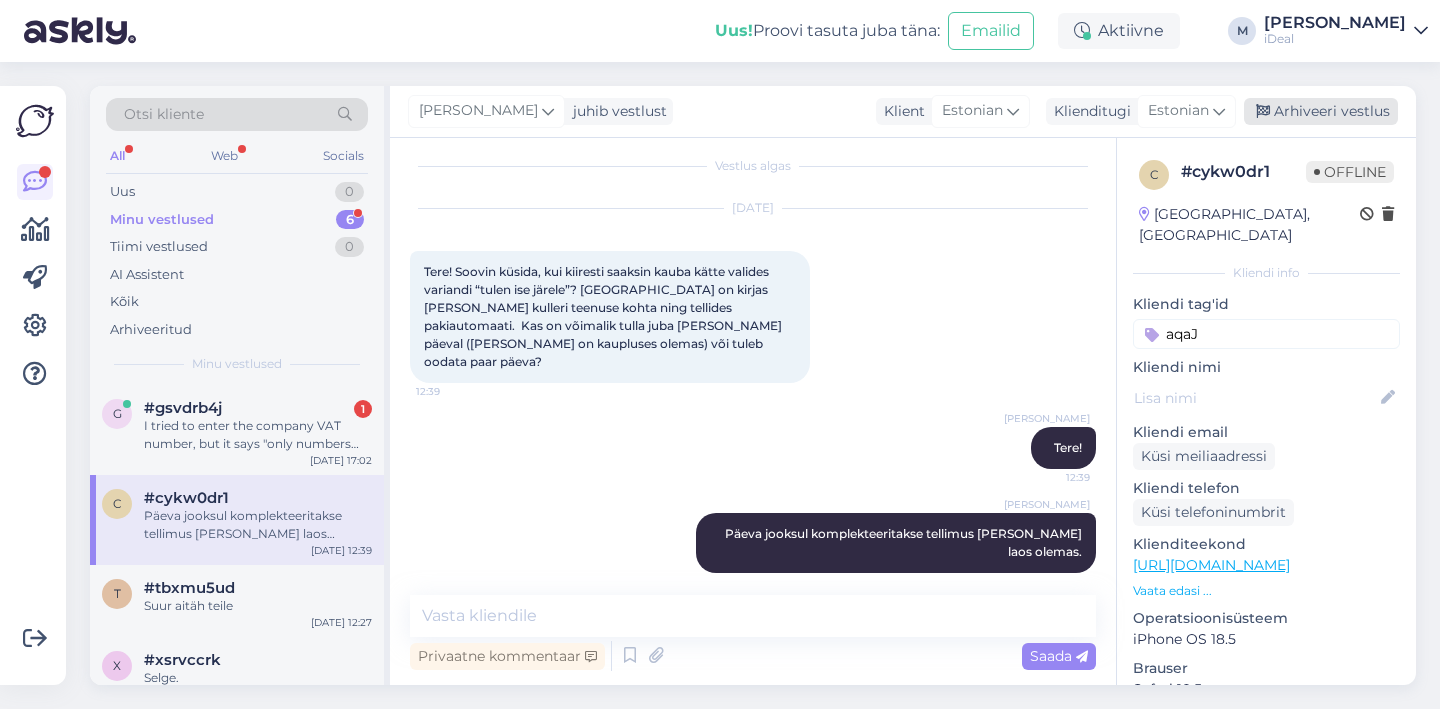click on "Arhiveeri vestlus" at bounding box center (1321, 111) 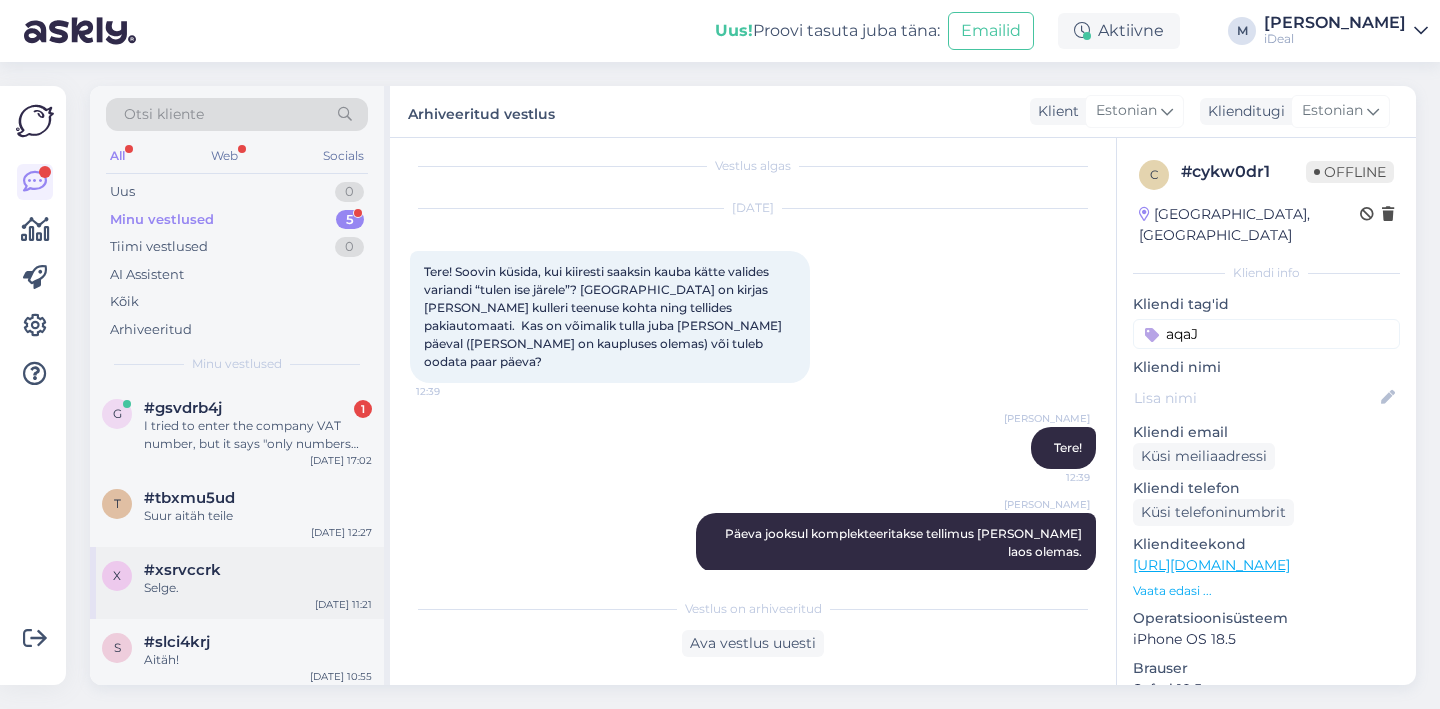 click on "x #xsrvccrk Selge. [DATE] 11:21" at bounding box center [237, 583] 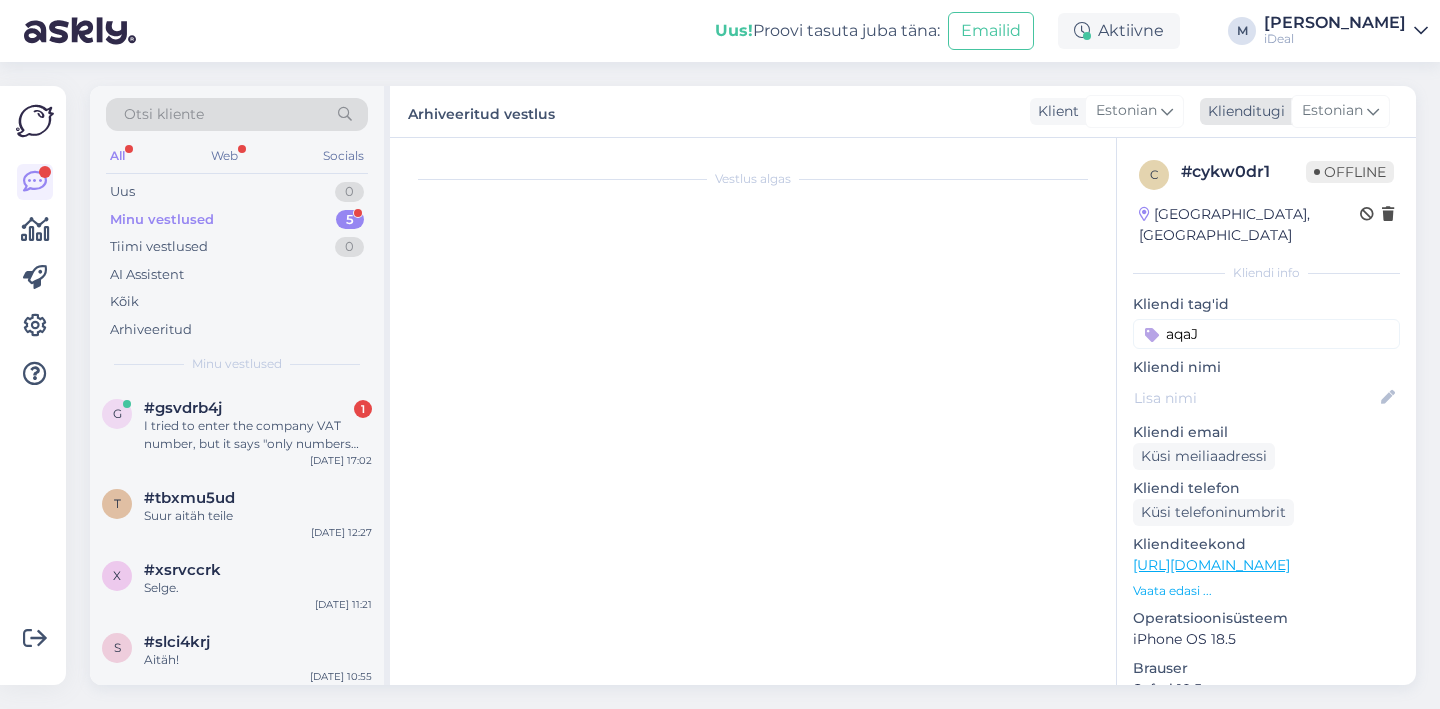 scroll, scrollTop: 683, scrollLeft: 0, axis: vertical 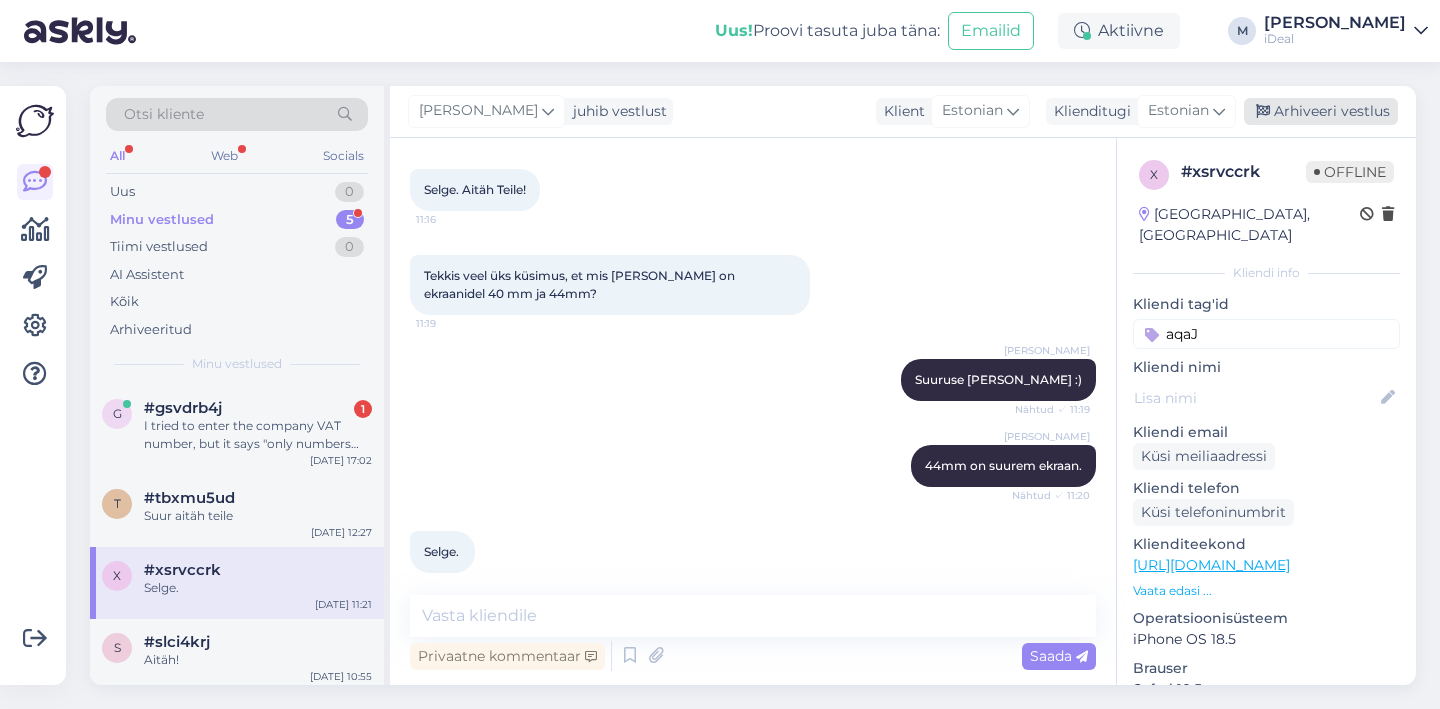 click on "Arhiveeri vestlus" at bounding box center [1321, 111] 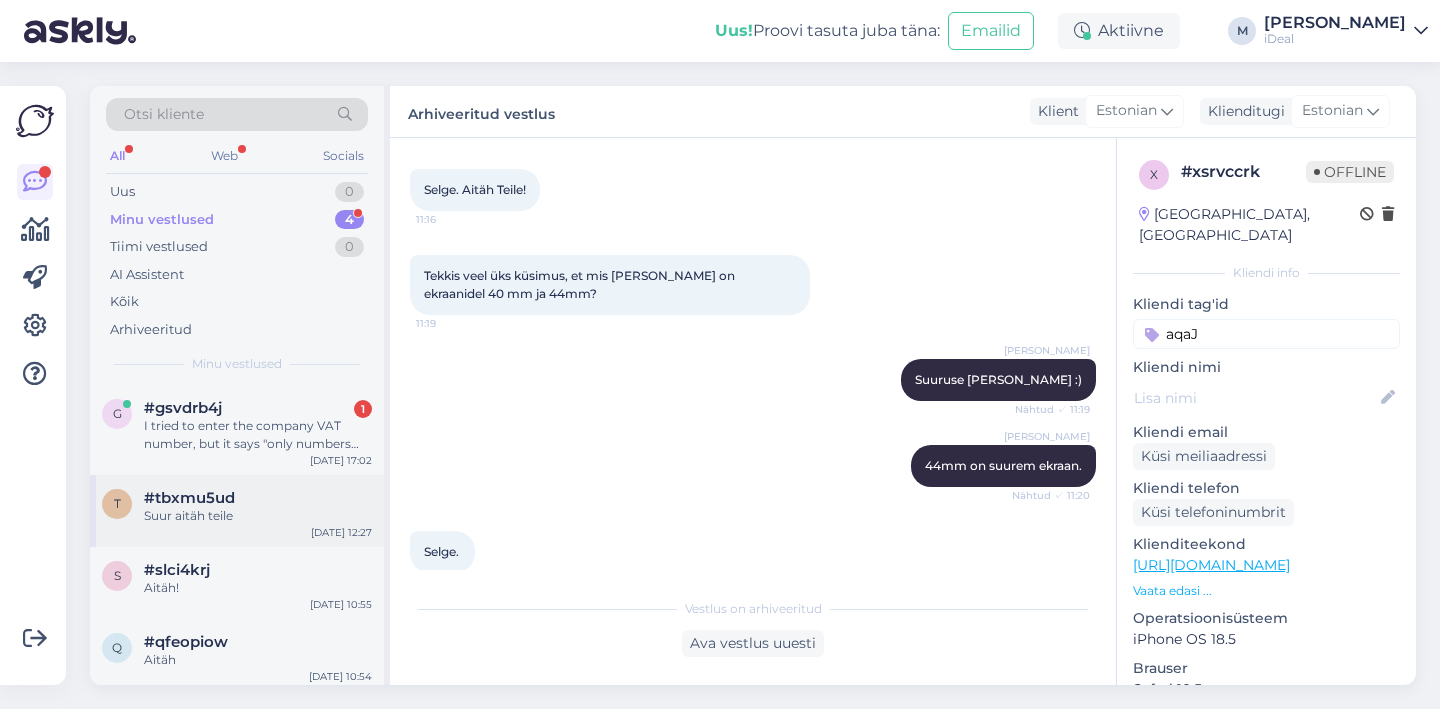 click on "t #tbxmu5ud Suur aitäh teile [DATE] 12:27" at bounding box center [237, 511] 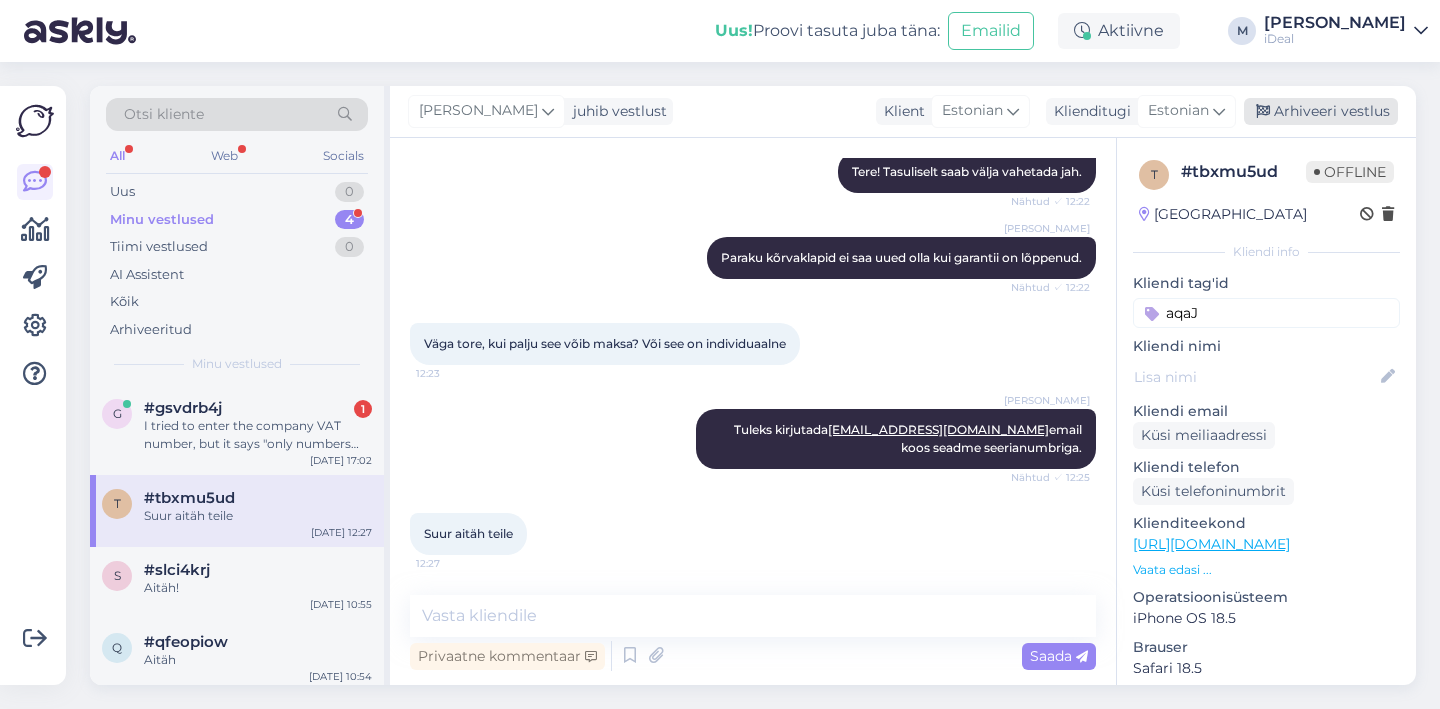 click on "Arhiveeri vestlus" at bounding box center (1321, 111) 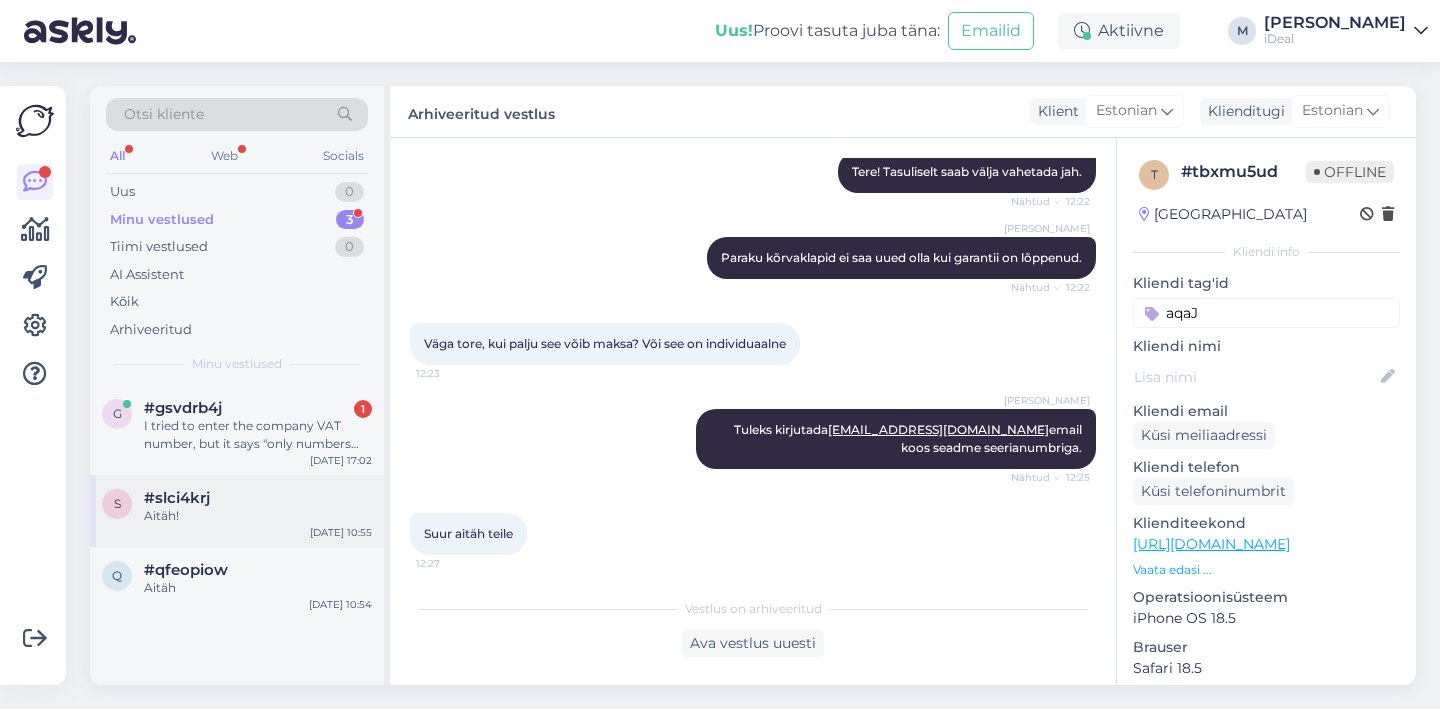click on "s #slci4krj Aitäh! [DATE] 10:55" at bounding box center (237, 511) 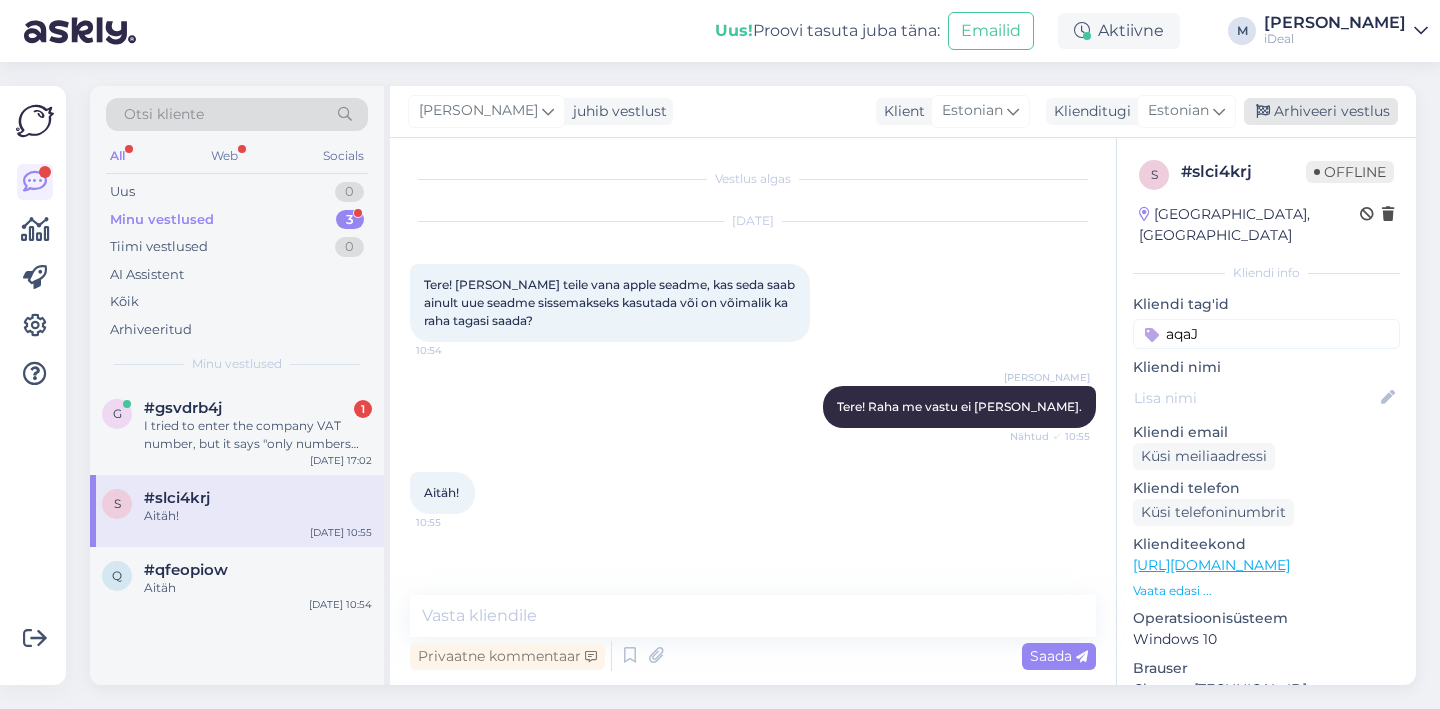 click on "Arhiveeri vestlus" at bounding box center [1321, 111] 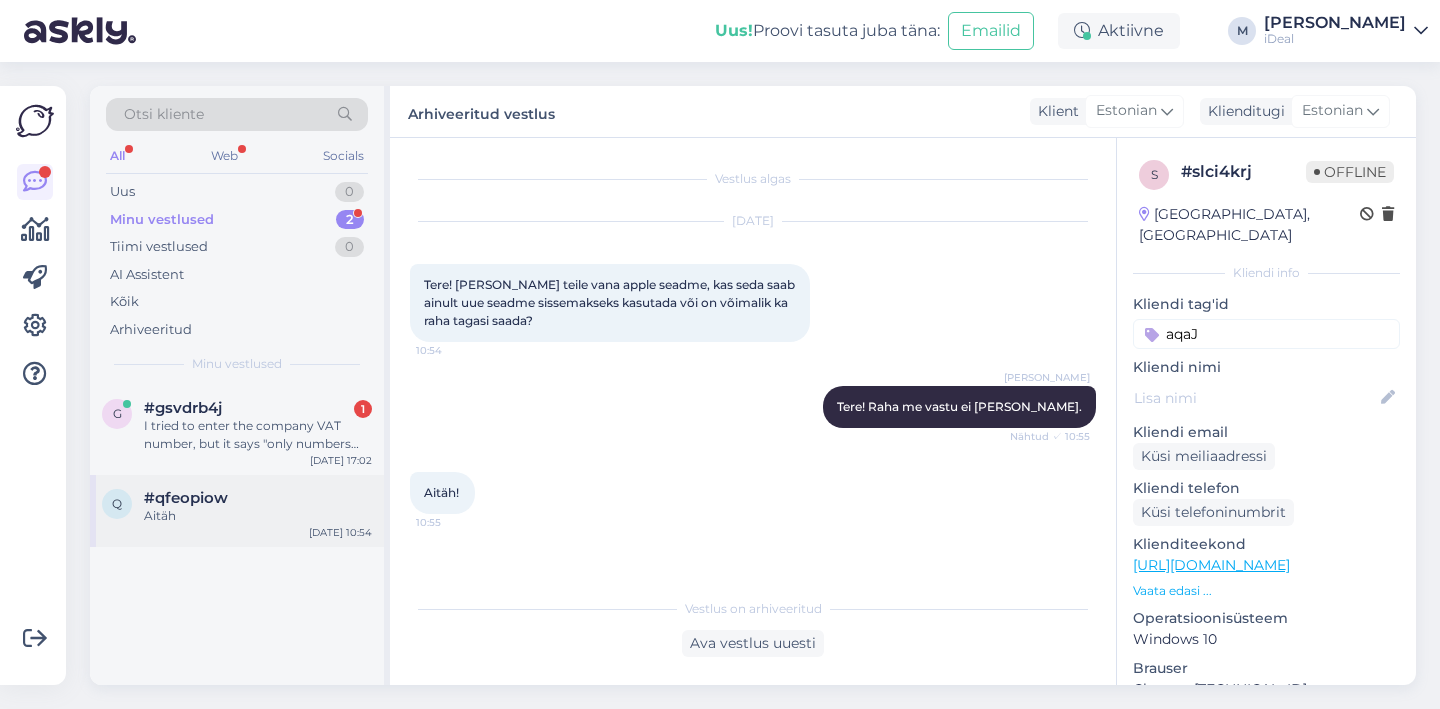 click on "#qfeopiow" at bounding box center [258, 498] 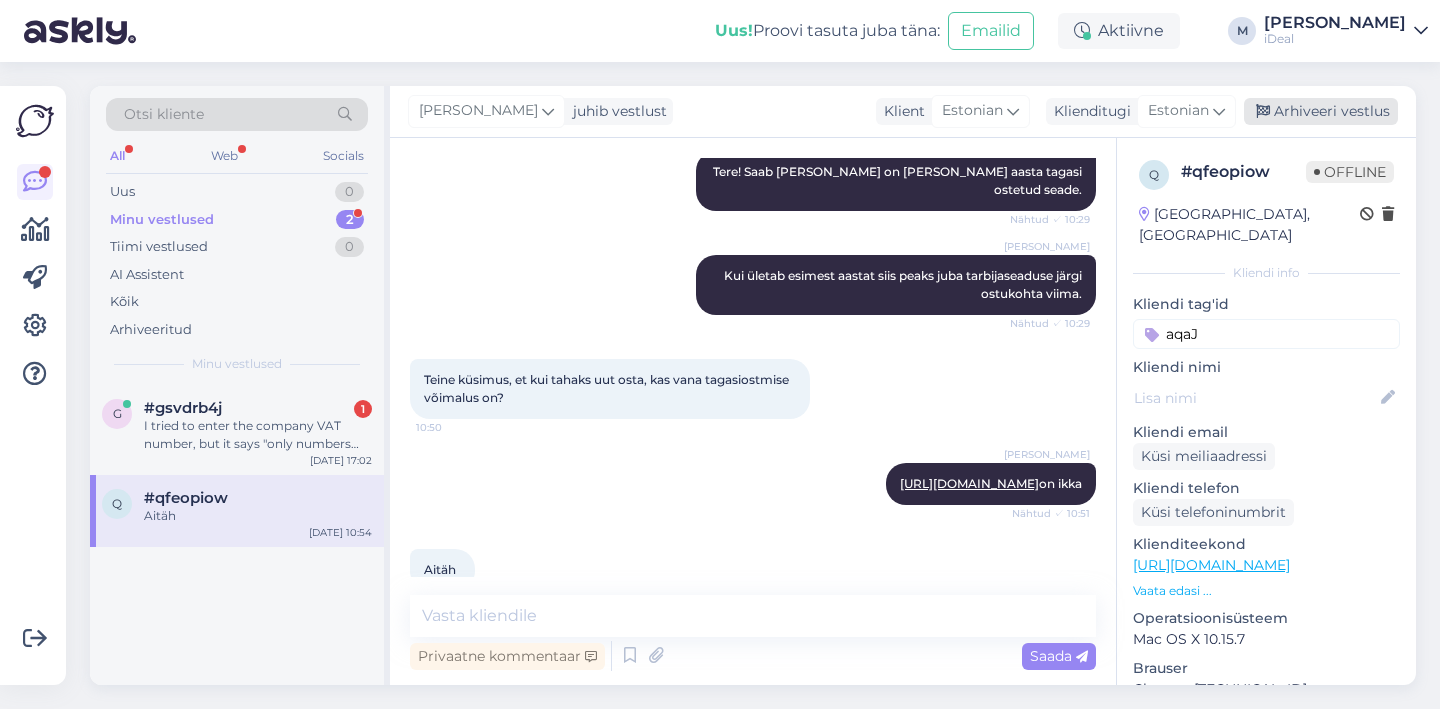click on "Arhiveeri vestlus" at bounding box center (1321, 111) 